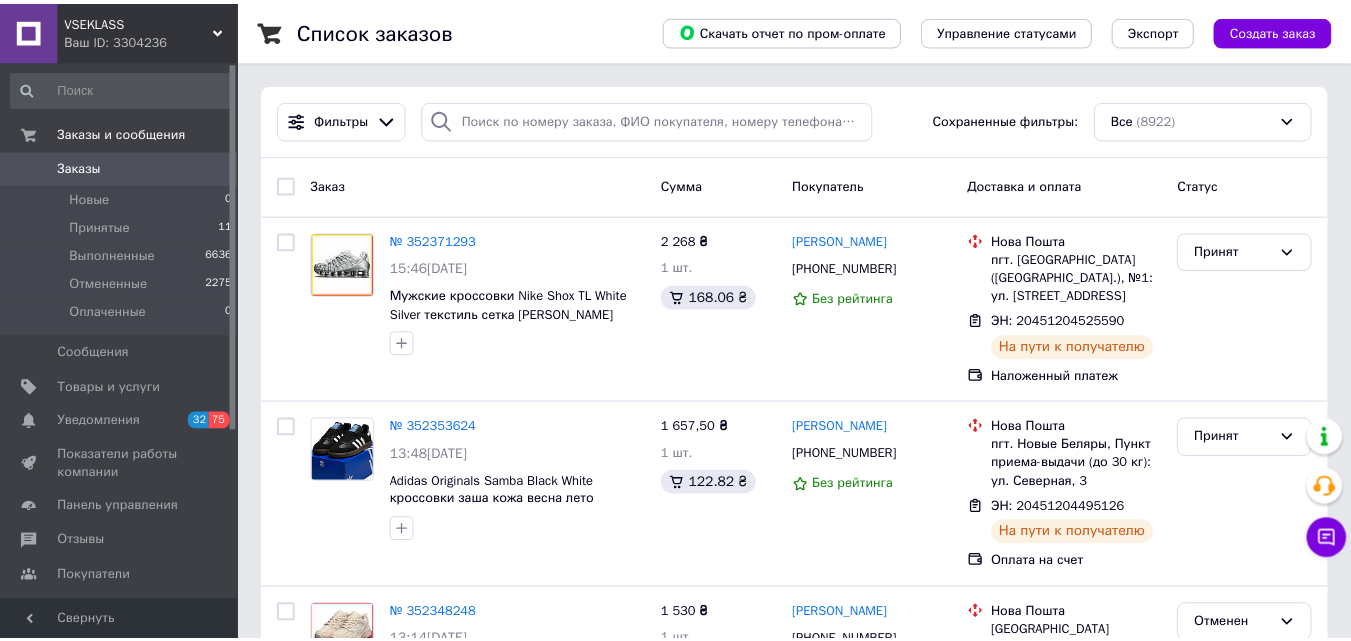 scroll, scrollTop: 0, scrollLeft: 0, axis: both 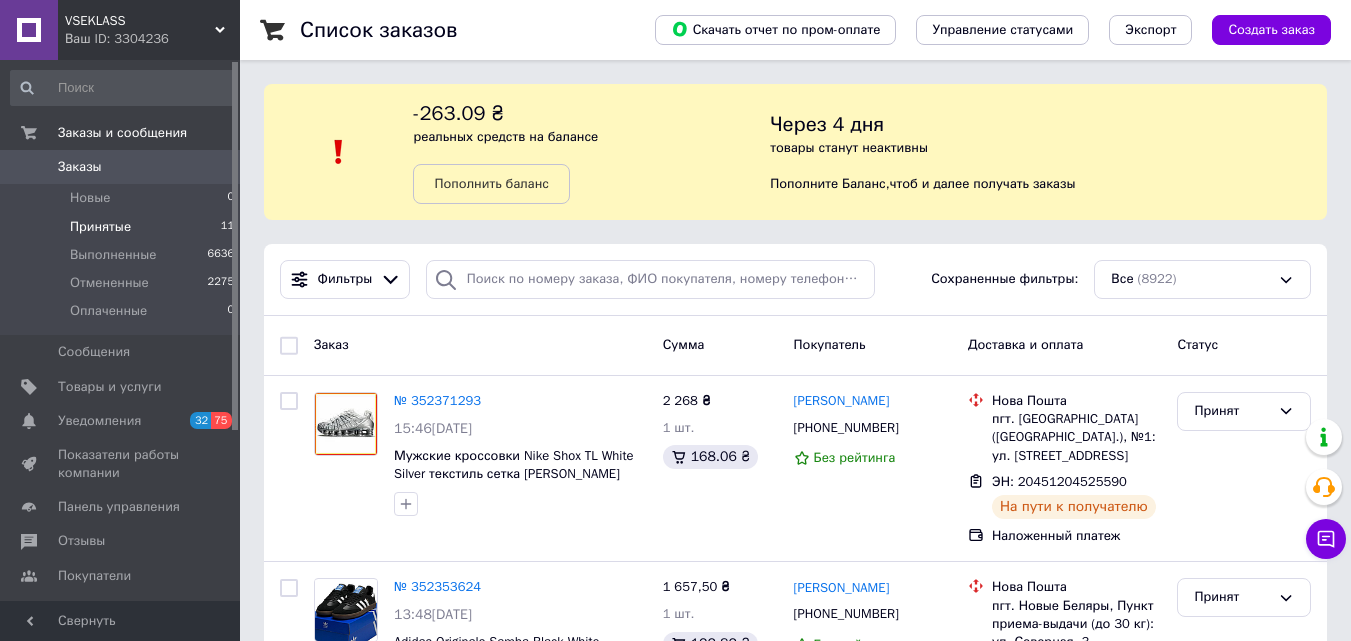 click on "Принятые" at bounding box center [100, 227] 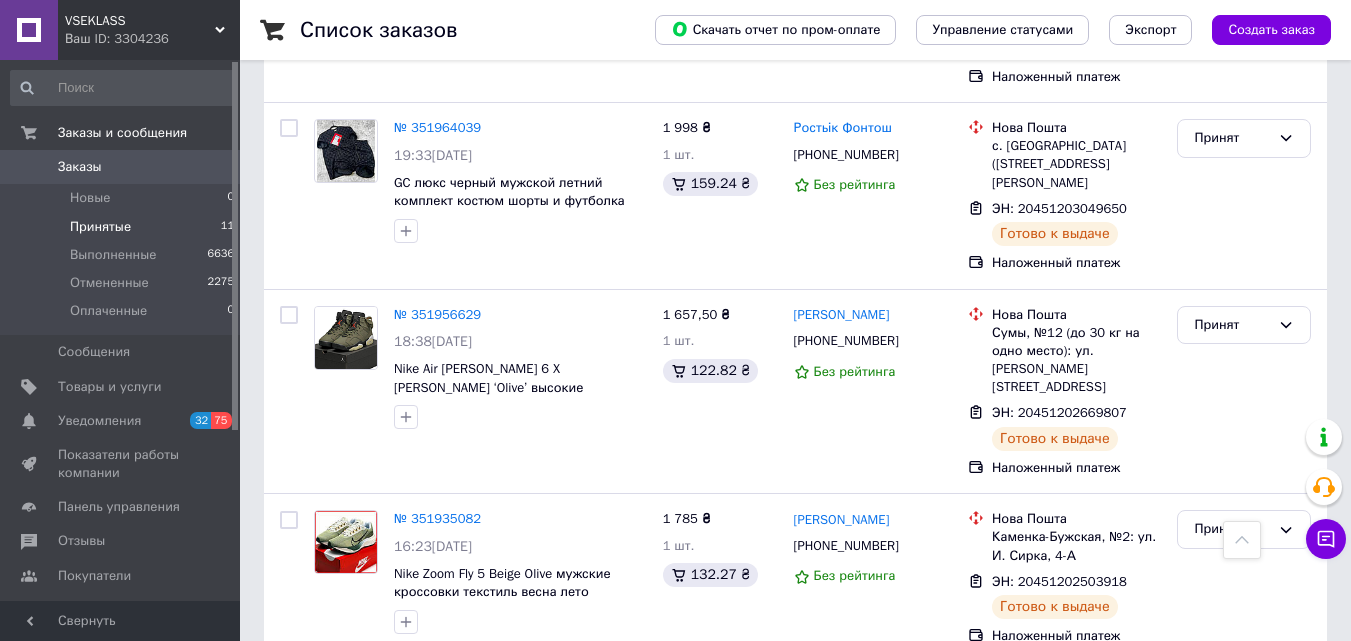 scroll, scrollTop: 1833, scrollLeft: 0, axis: vertical 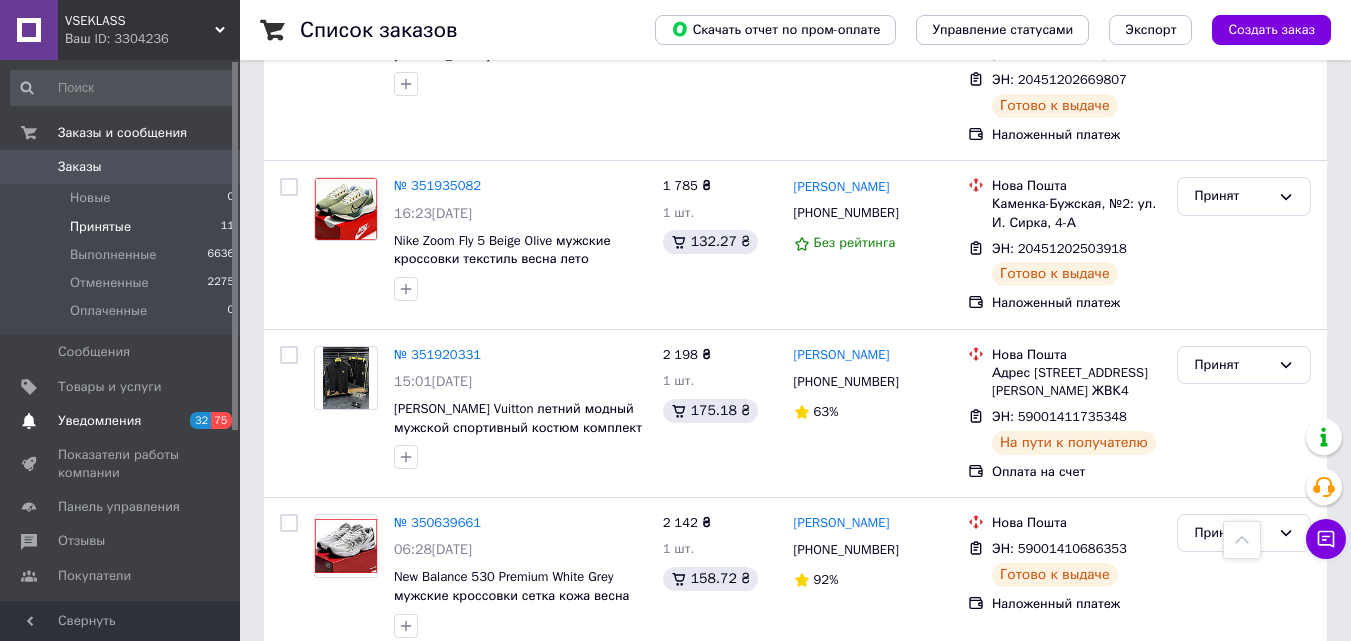 click on "Уведомления" at bounding box center (121, 421) 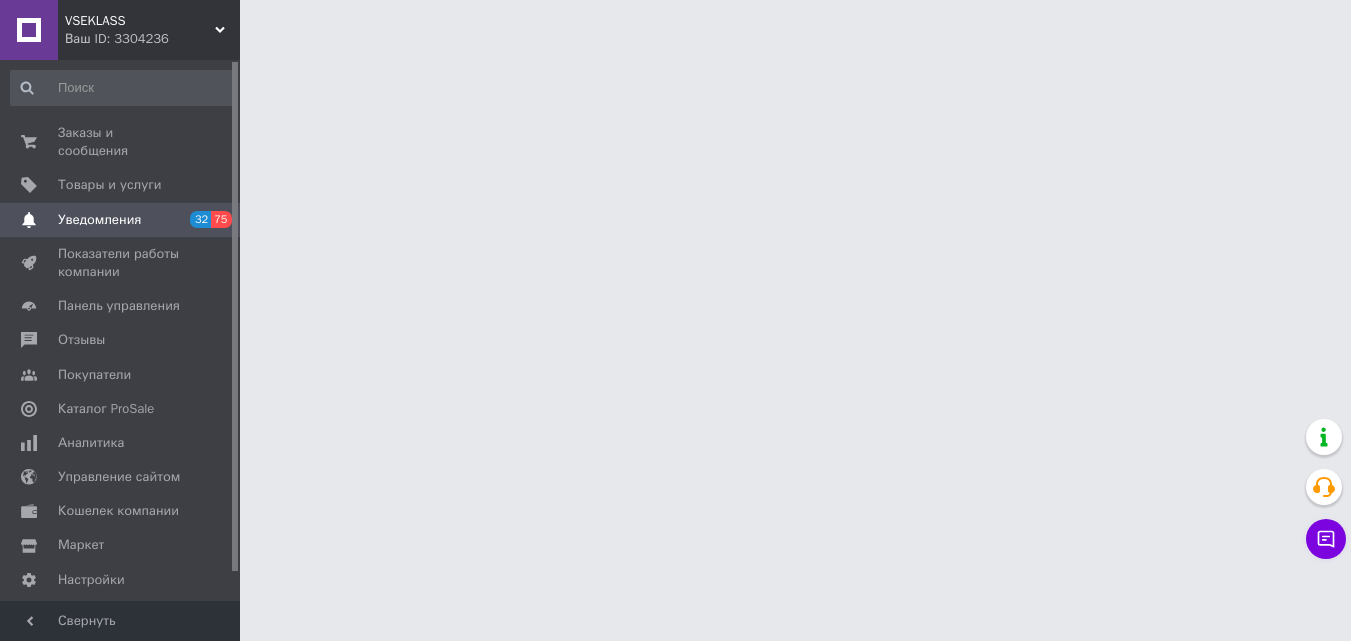 scroll, scrollTop: 0, scrollLeft: 0, axis: both 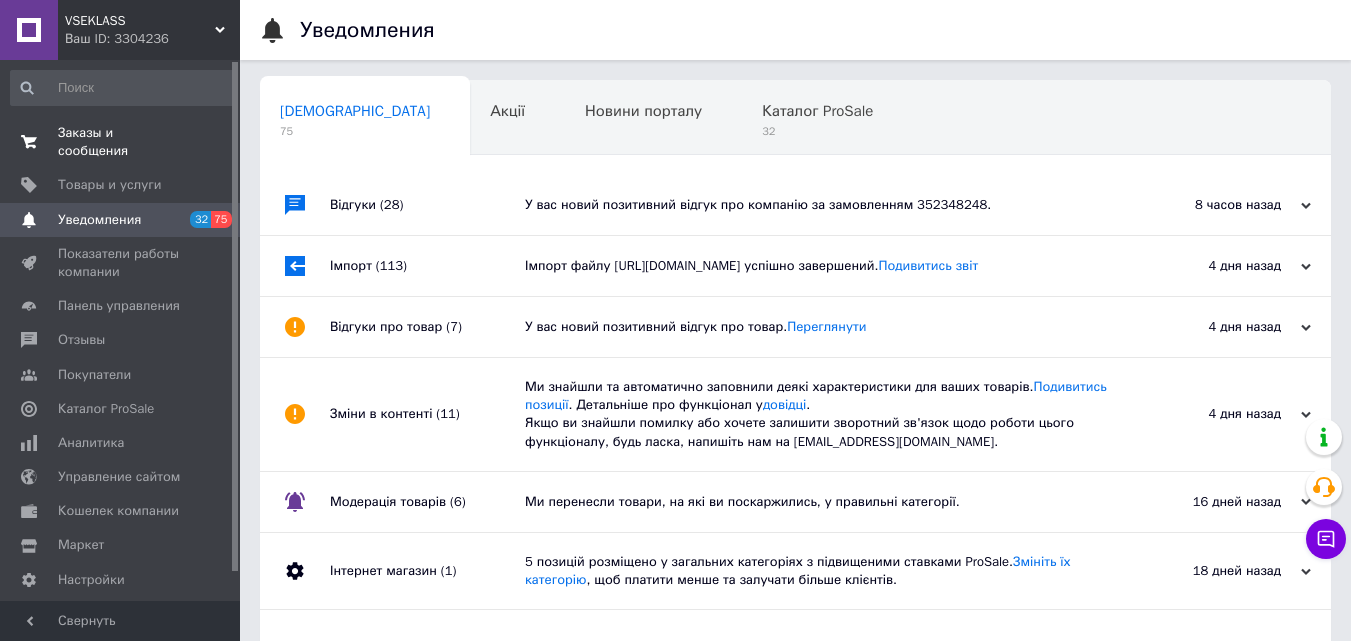 click on "Заказы и сообщения" at bounding box center [121, 142] 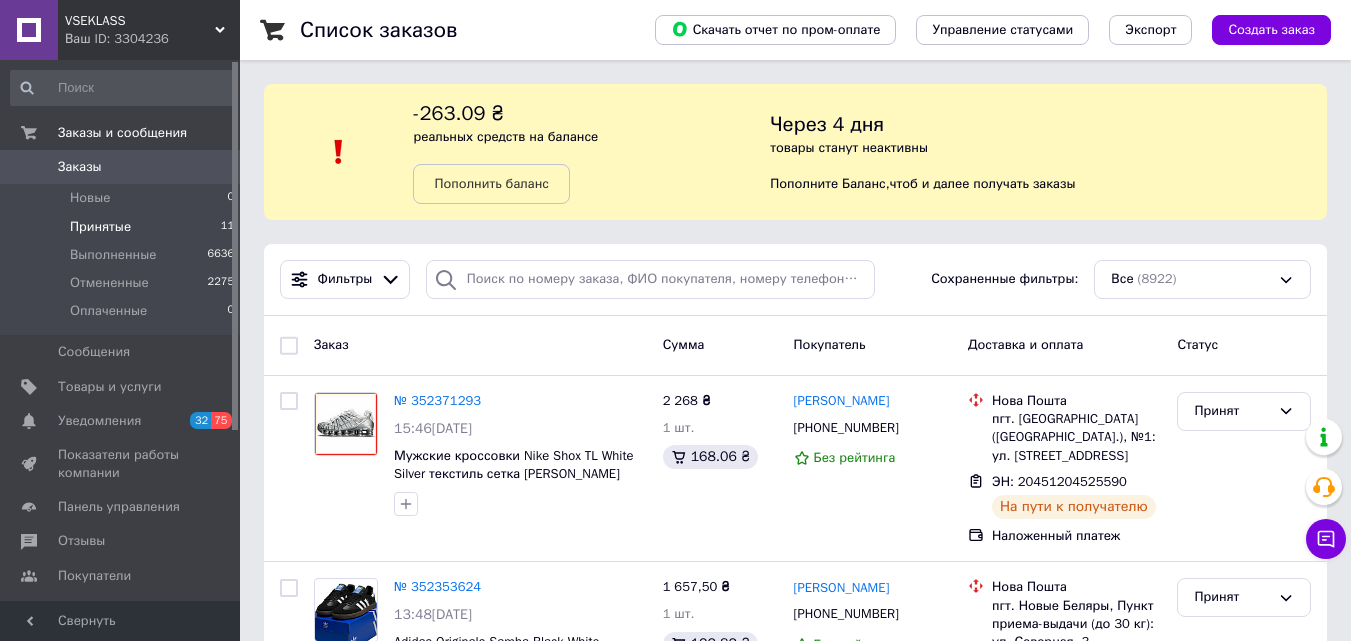 click on "Принятые" at bounding box center (100, 227) 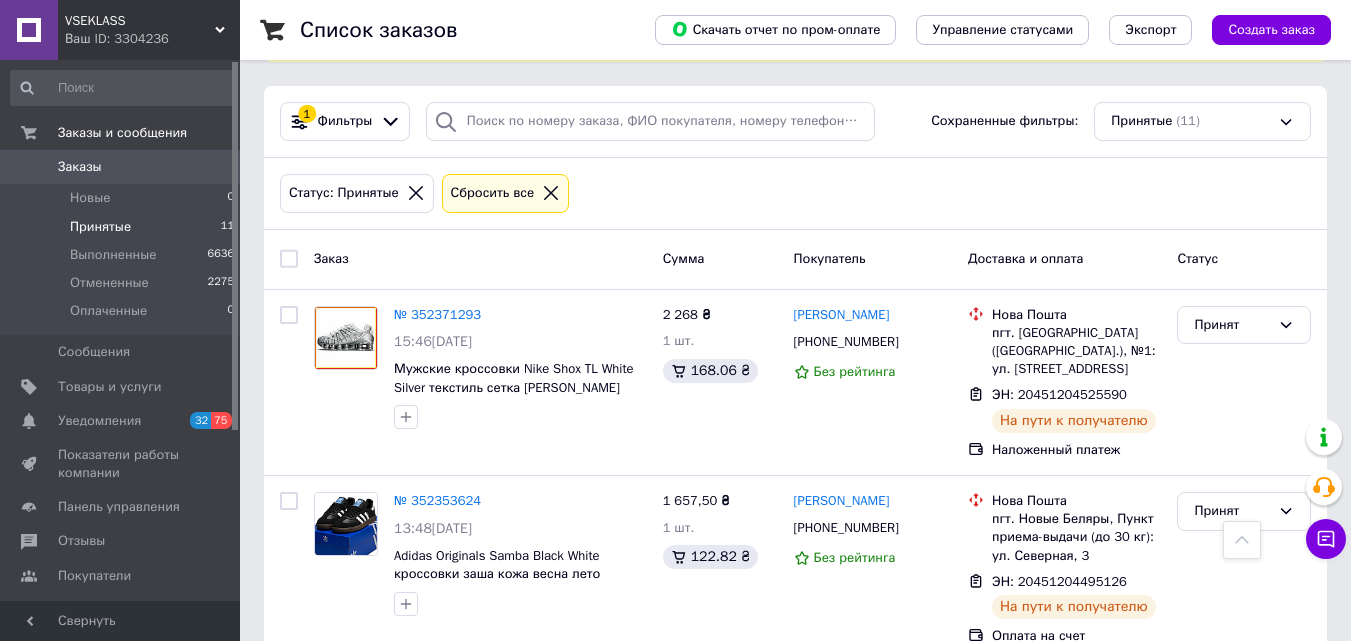 scroll, scrollTop: 33, scrollLeft: 0, axis: vertical 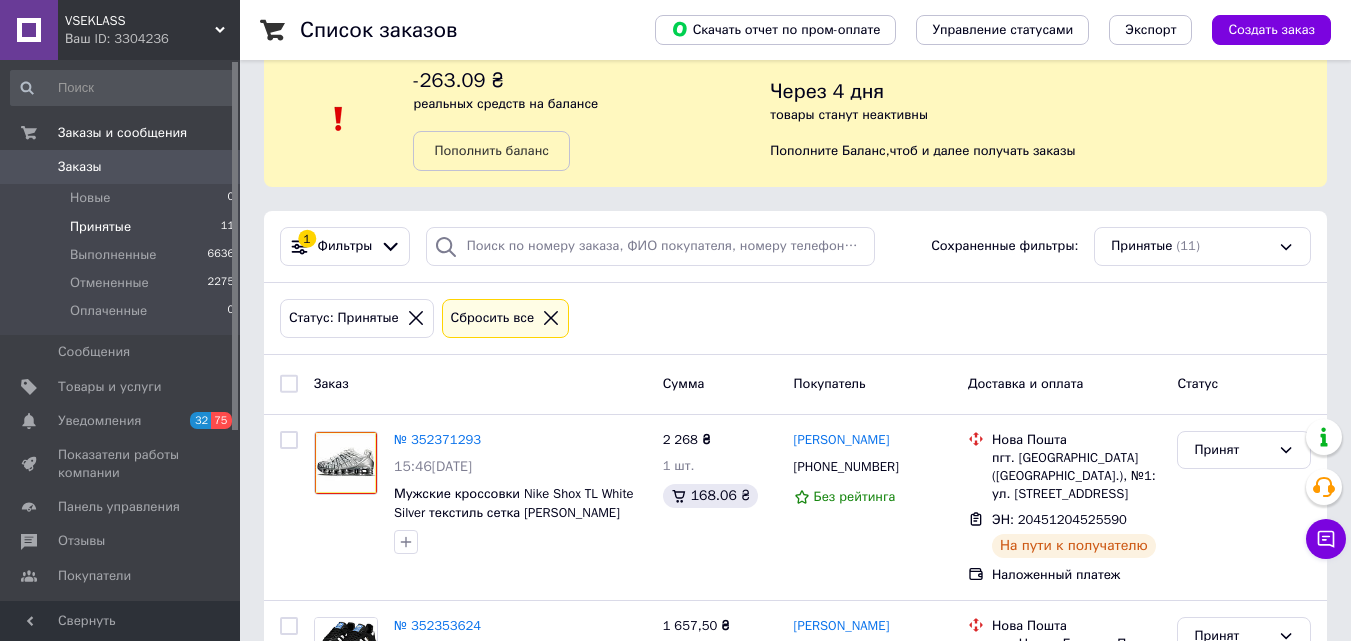 click on "Принятые 11" at bounding box center (123, 227) 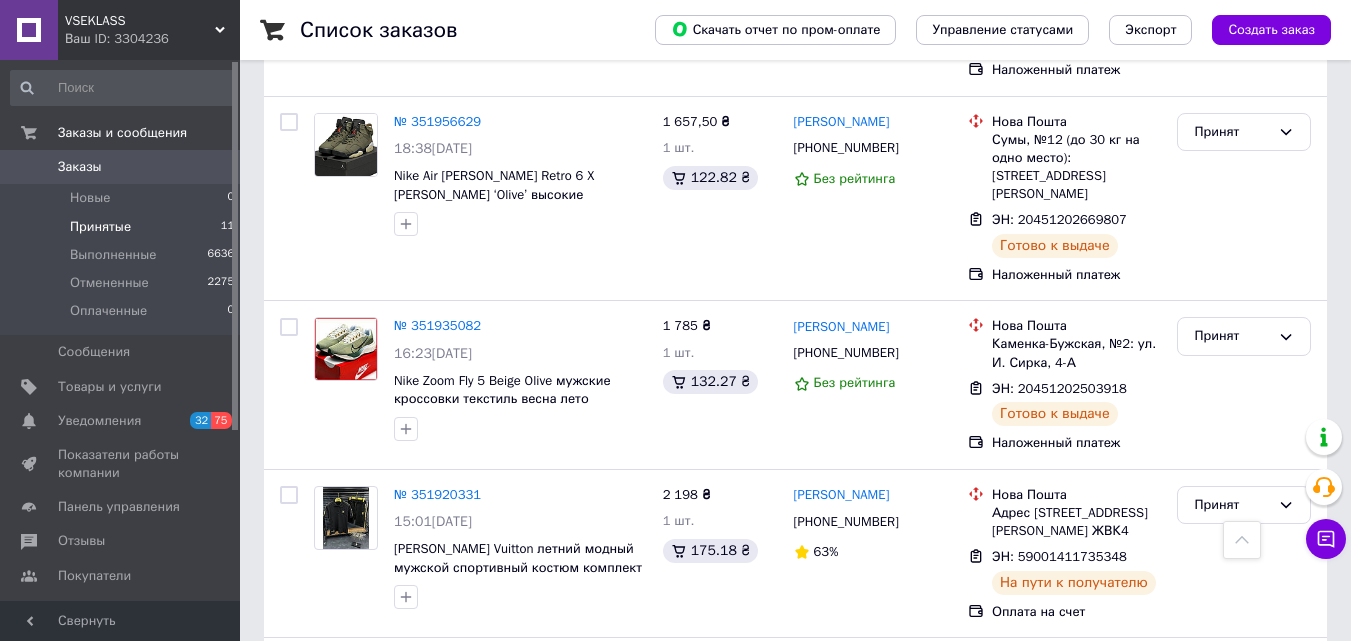 scroll, scrollTop: 1833, scrollLeft: 0, axis: vertical 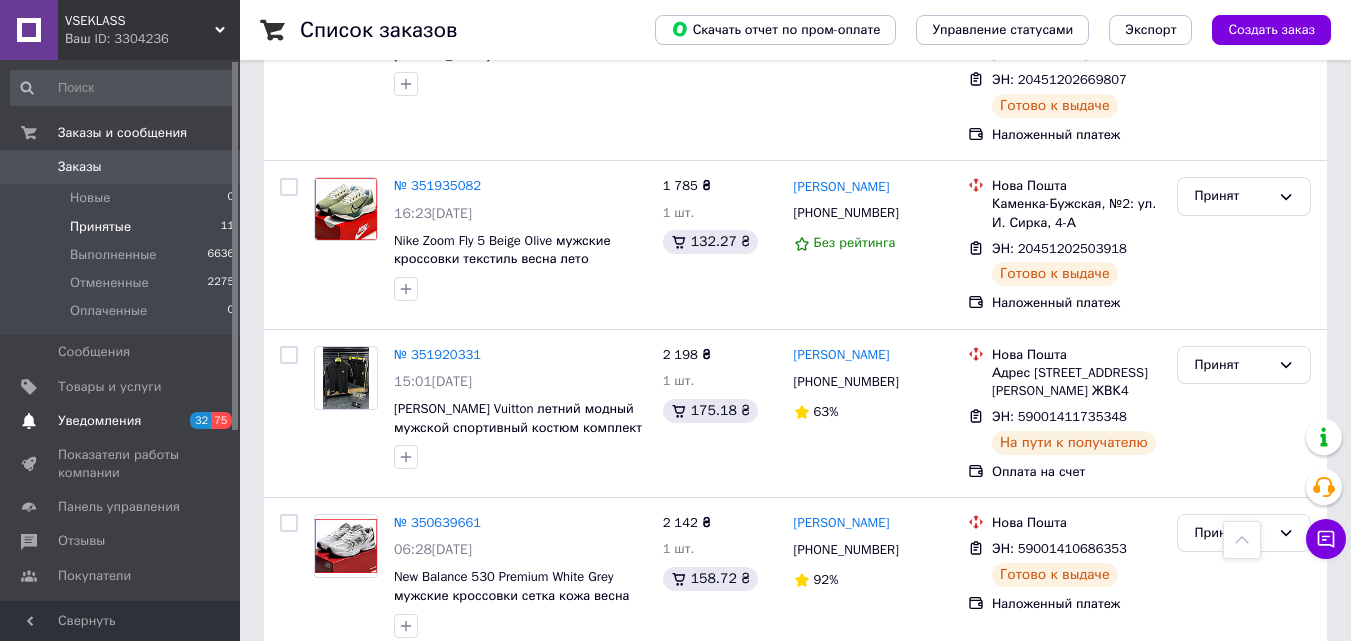 click on "Уведомления" at bounding box center (121, 421) 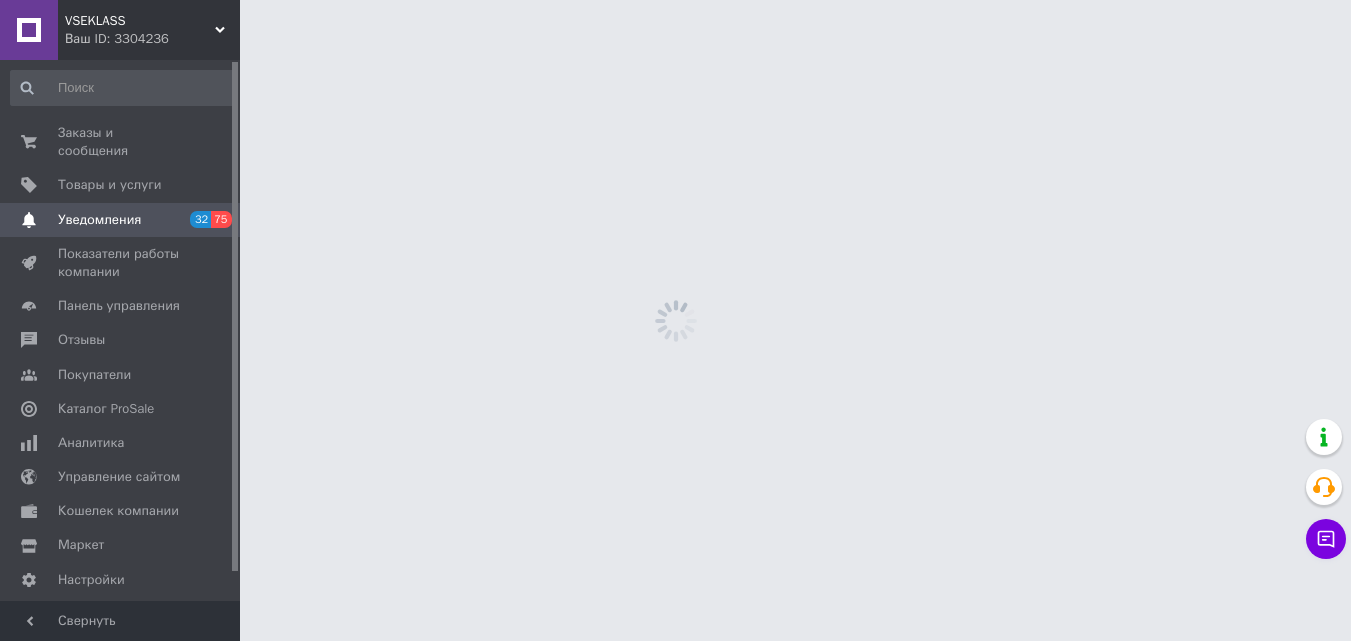 scroll, scrollTop: 0, scrollLeft: 0, axis: both 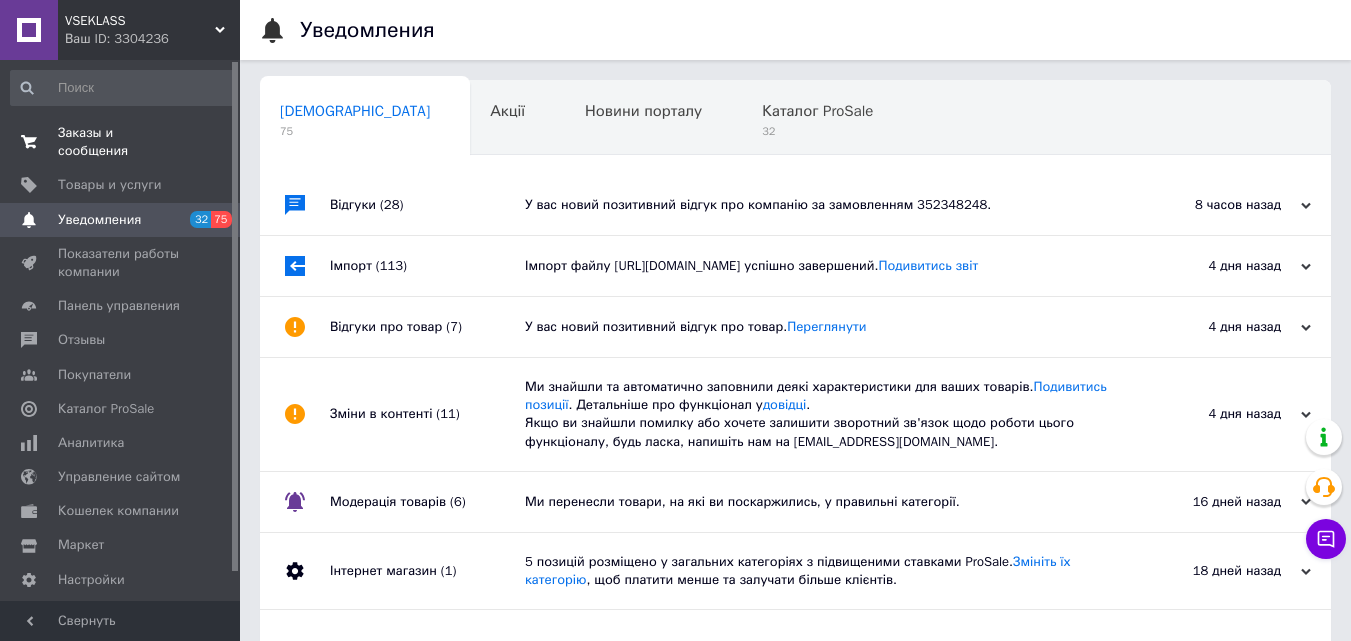 click on "Заказы и сообщения" at bounding box center [121, 142] 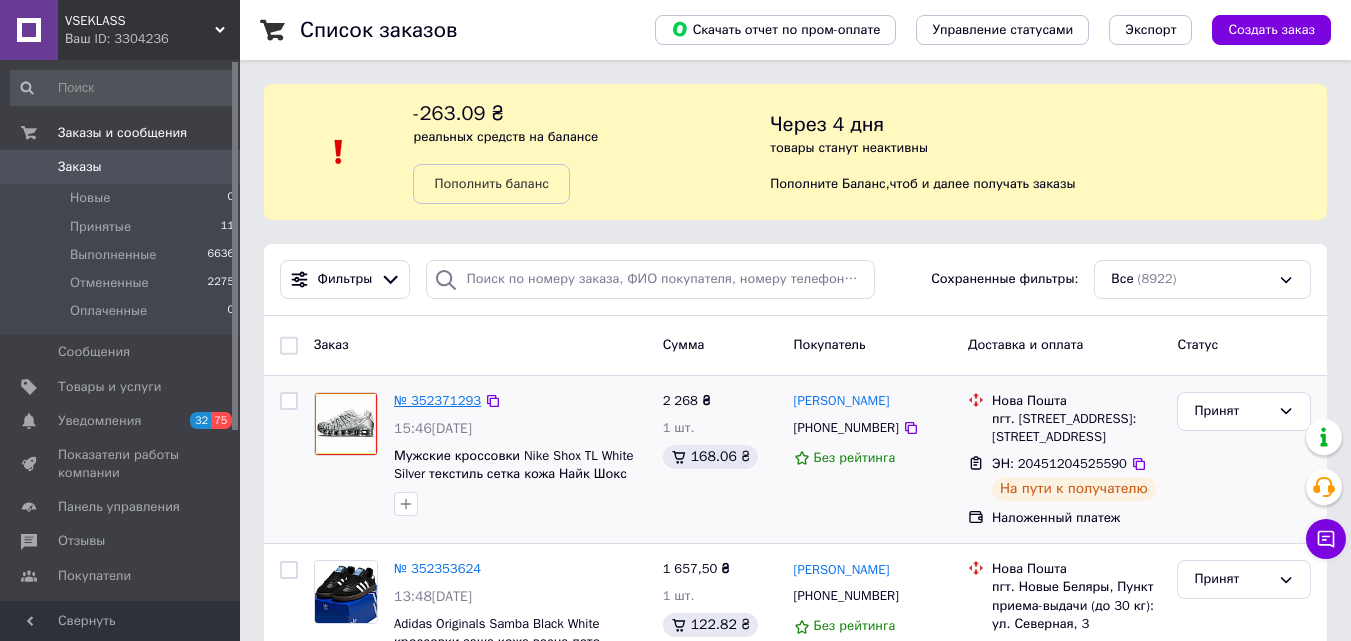 click on "№ 352371293" at bounding box center [437, 400] 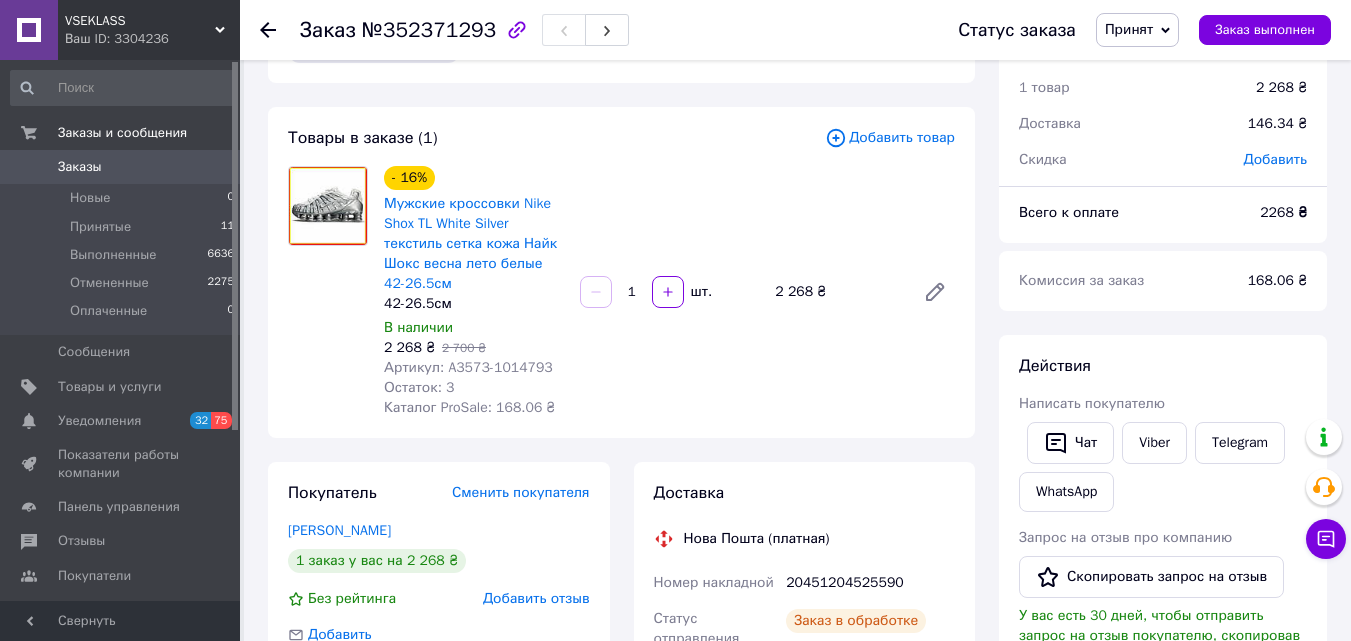scroll, scrollTop: 100, scrollLeft: 0, axis: vertical 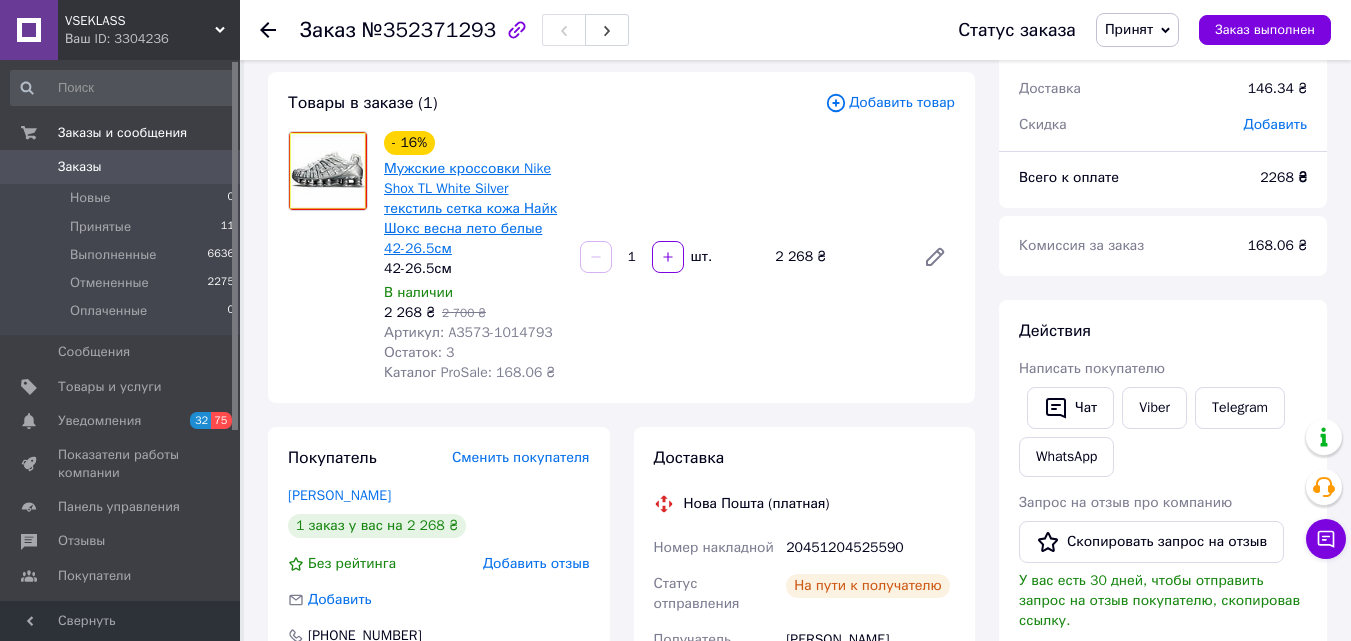 click on "Мужские кроссовки Nike Shox TL White Silver текстиль сетка [PERSON_NAME] Шокс весна лето белые 42-26.5см" at bounding box center [470, 208] 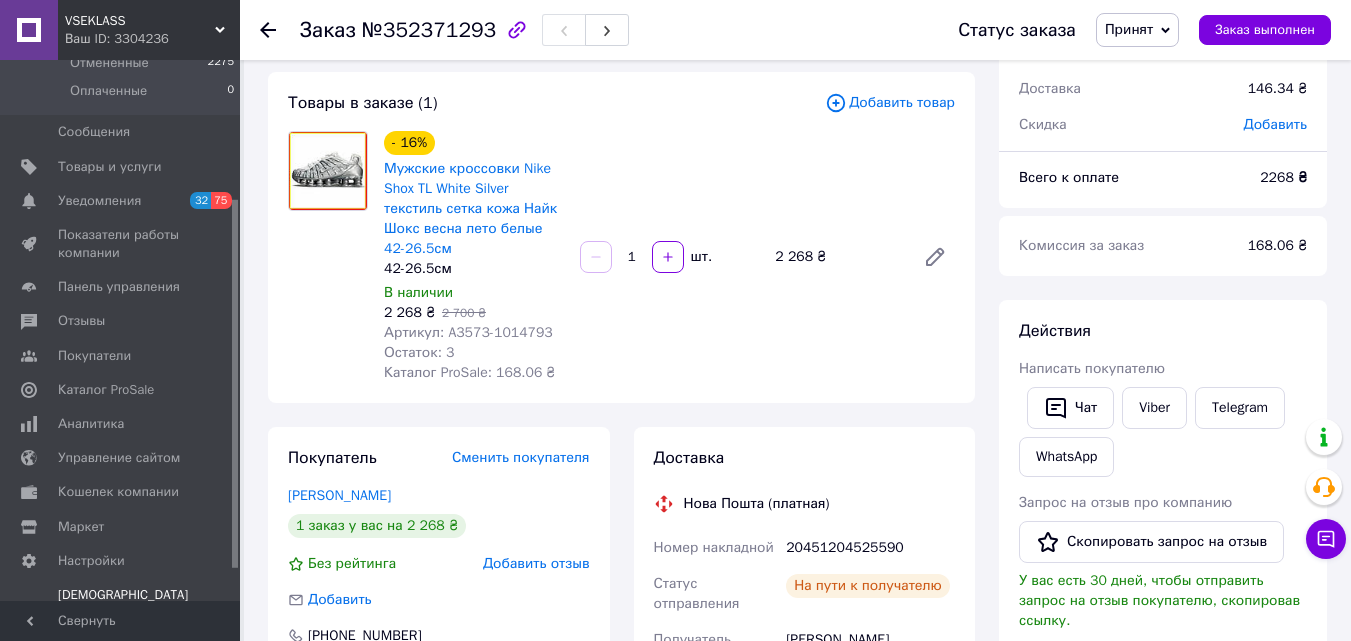scroll, scrollTop: 249, scrollLeft: 0, axis: vertical 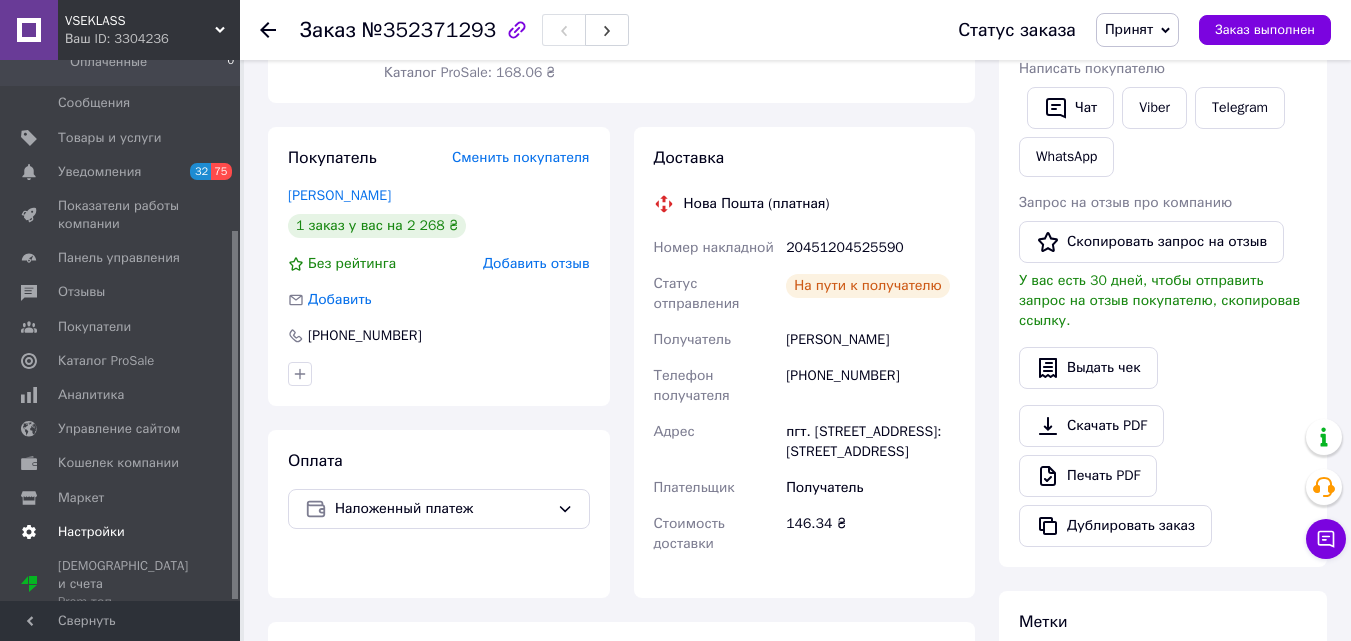 click on "Настройки" at bounding box center [91, 532] 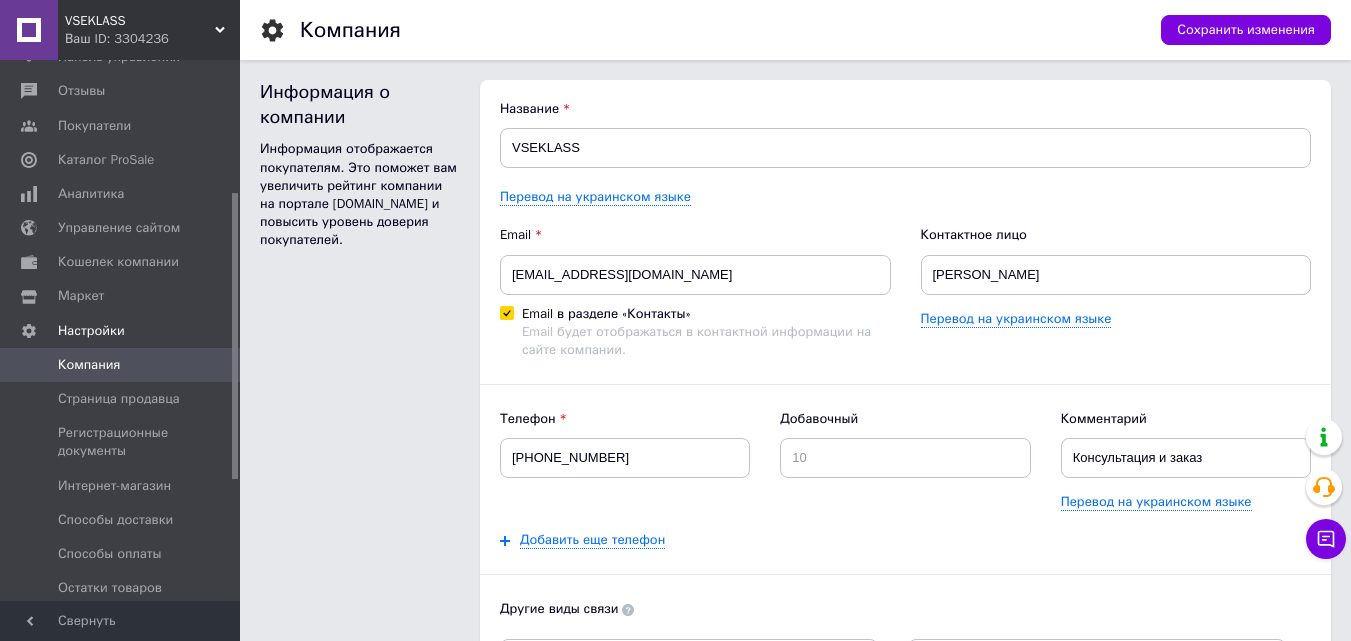 scroll, scrollTop: 0, scrollLeft: 0, axis: both 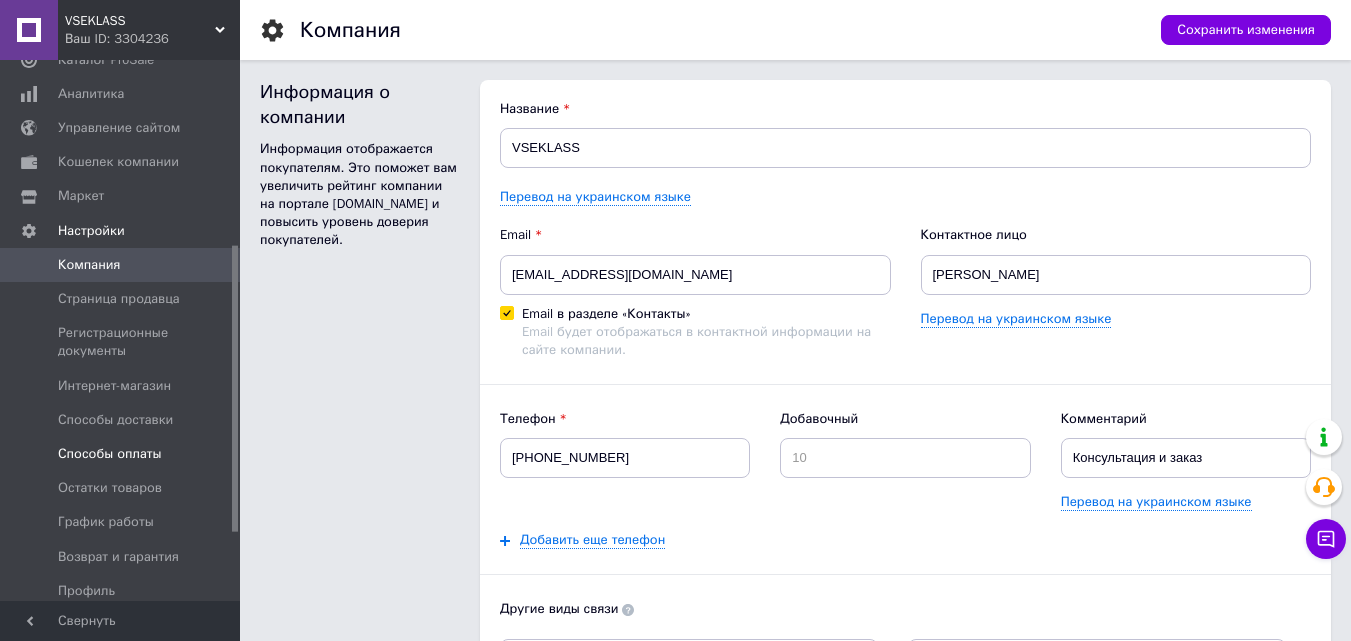 click on "Способы оплаты" at bounding box center (110, 454) 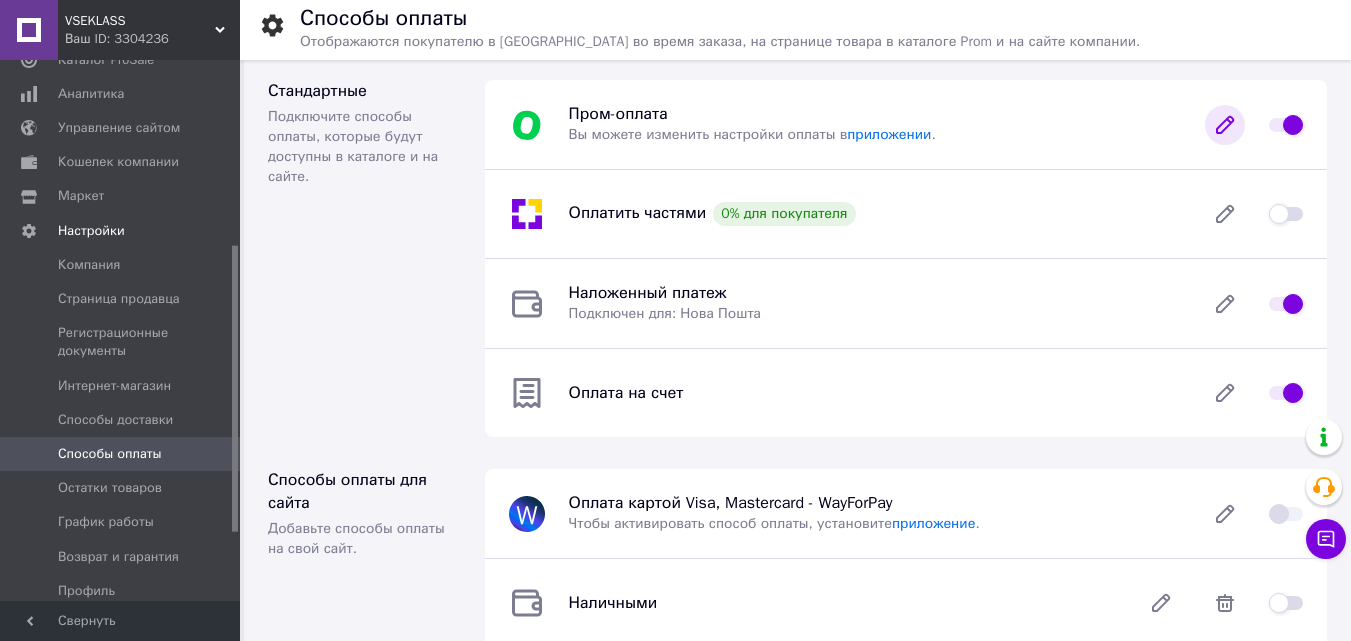 click 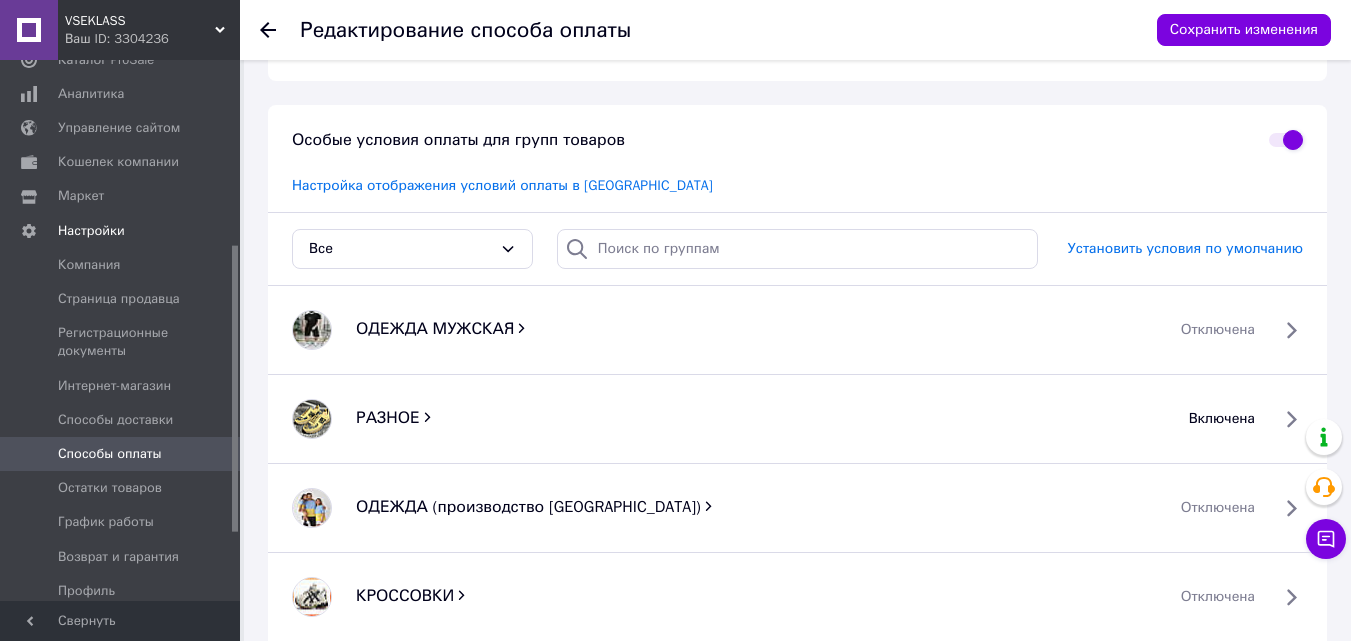 scroll, scrollTop: 400, scrollLeft: 0, axis: vertical 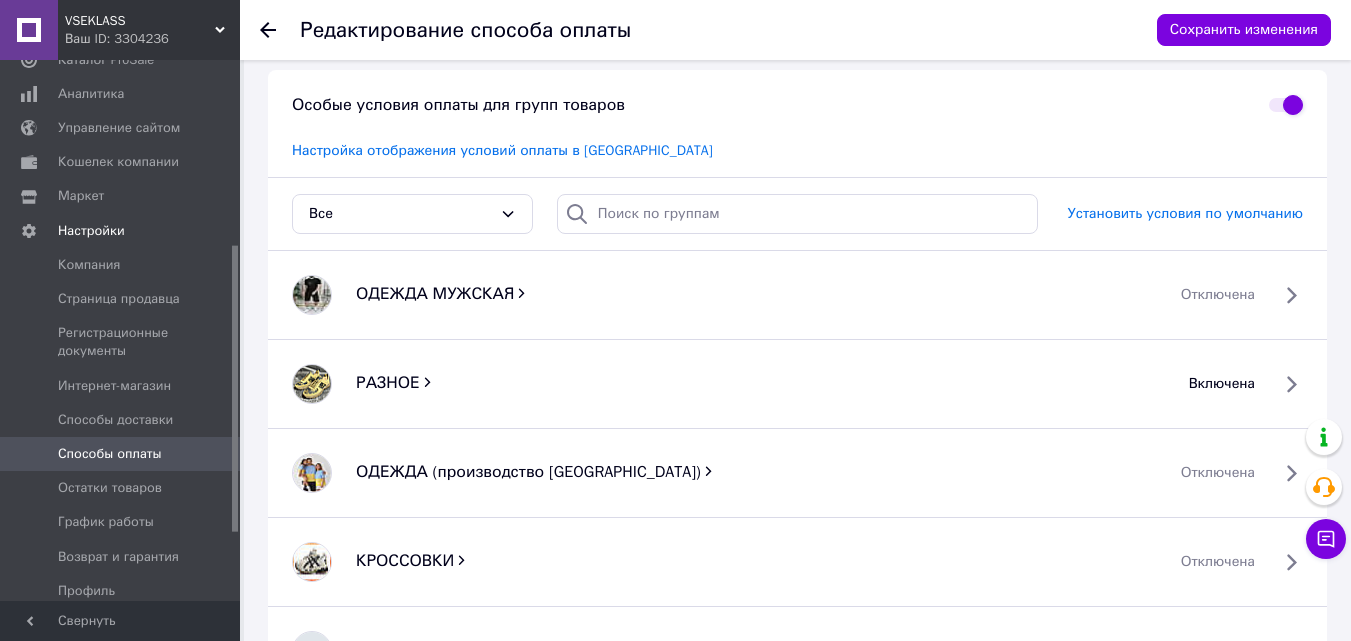 click on "ОДЕЖДА МУЖСКАЯ" at bounding box center (435, 294) 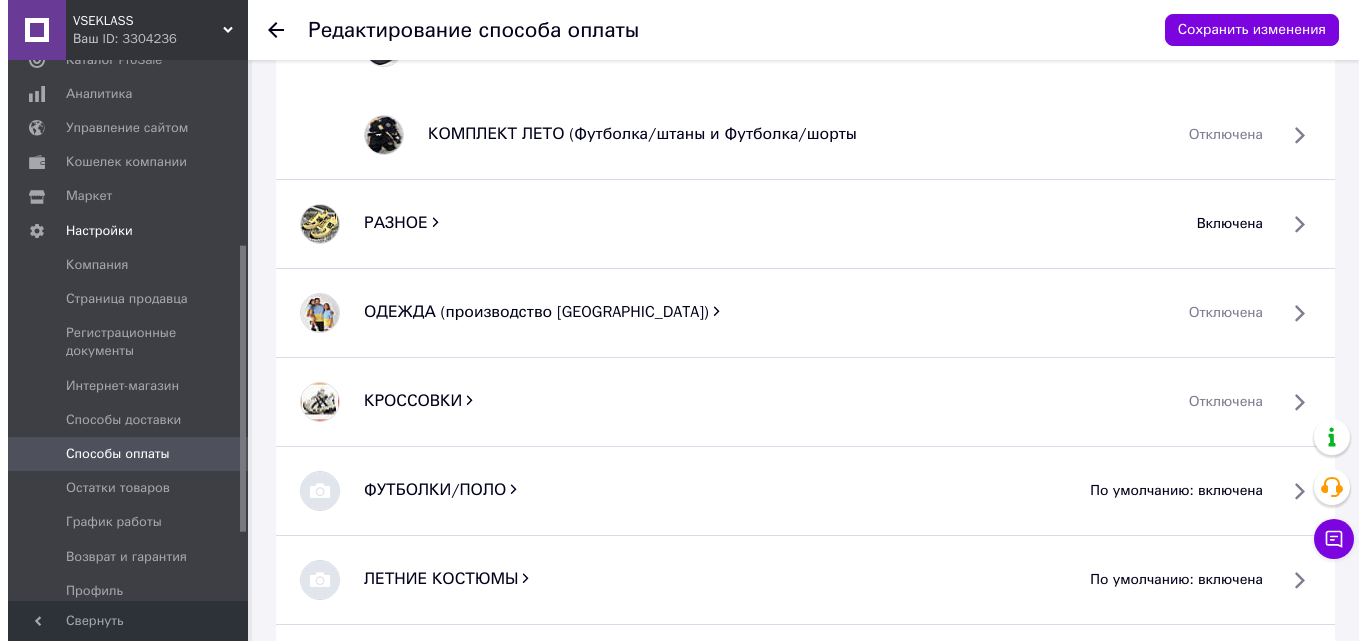 scroll, scrollTop: 1200, scrollLeft: 0, axis: vertical 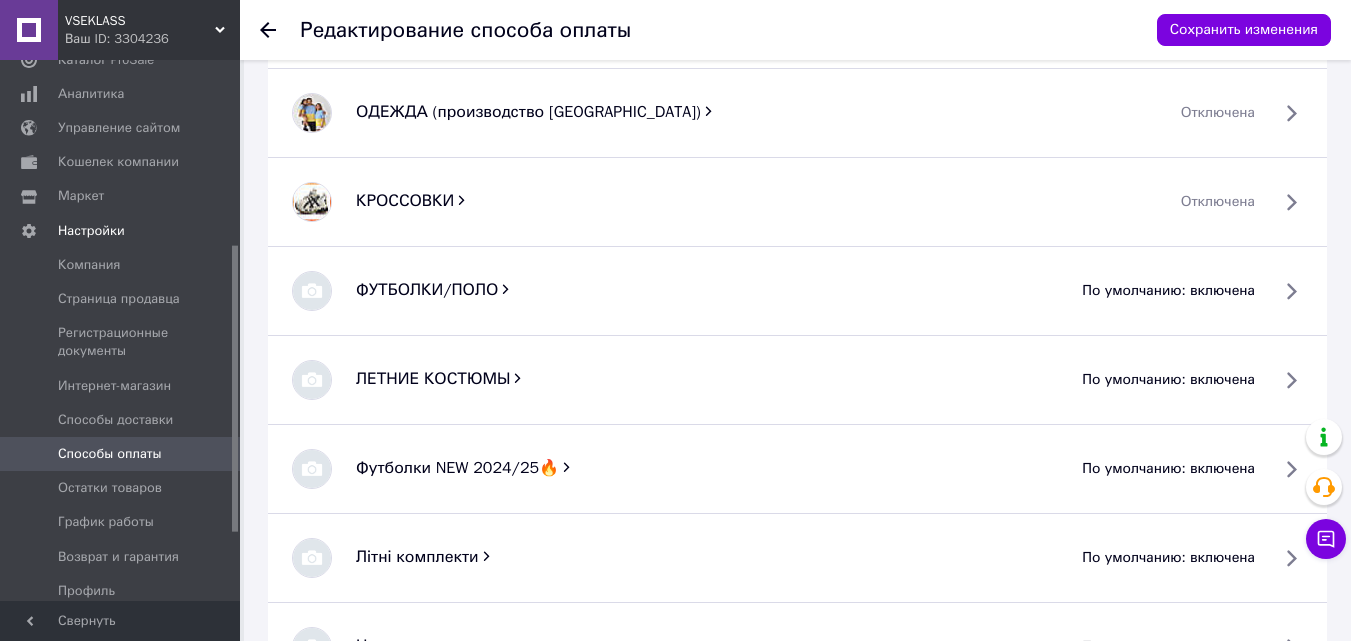 click on "по умолчанию: включена" at bounding box center [1168, 291] 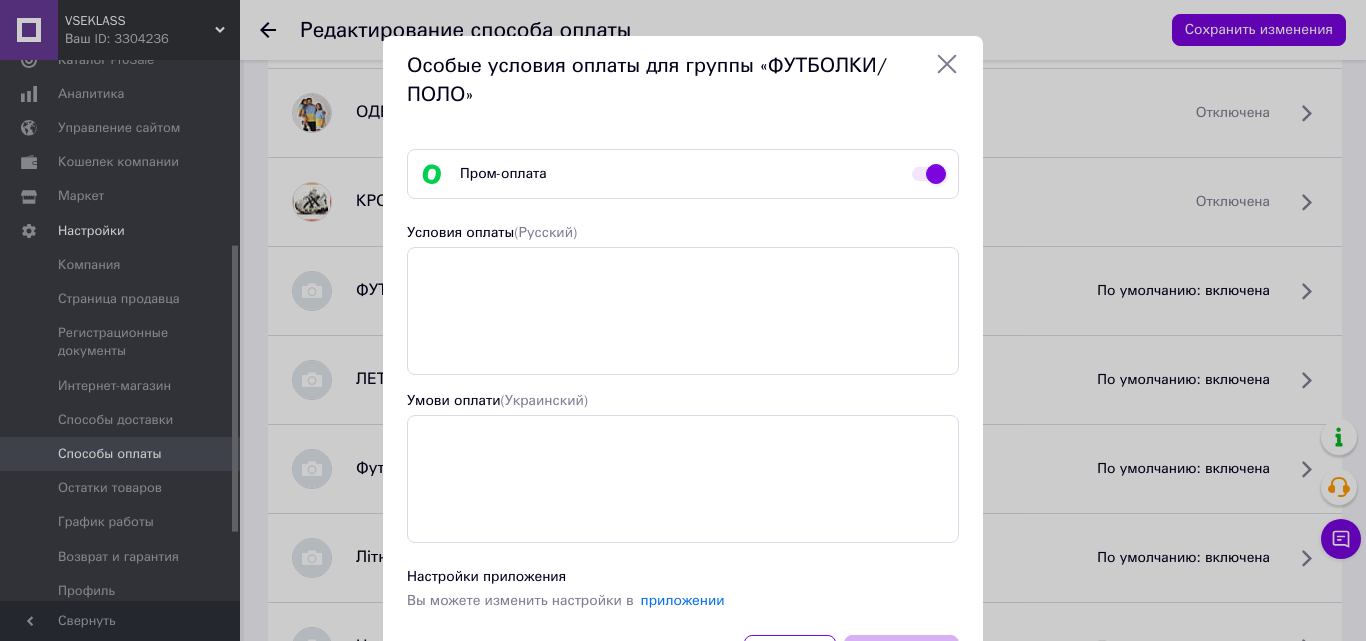 click at bounding box center (929, 174) 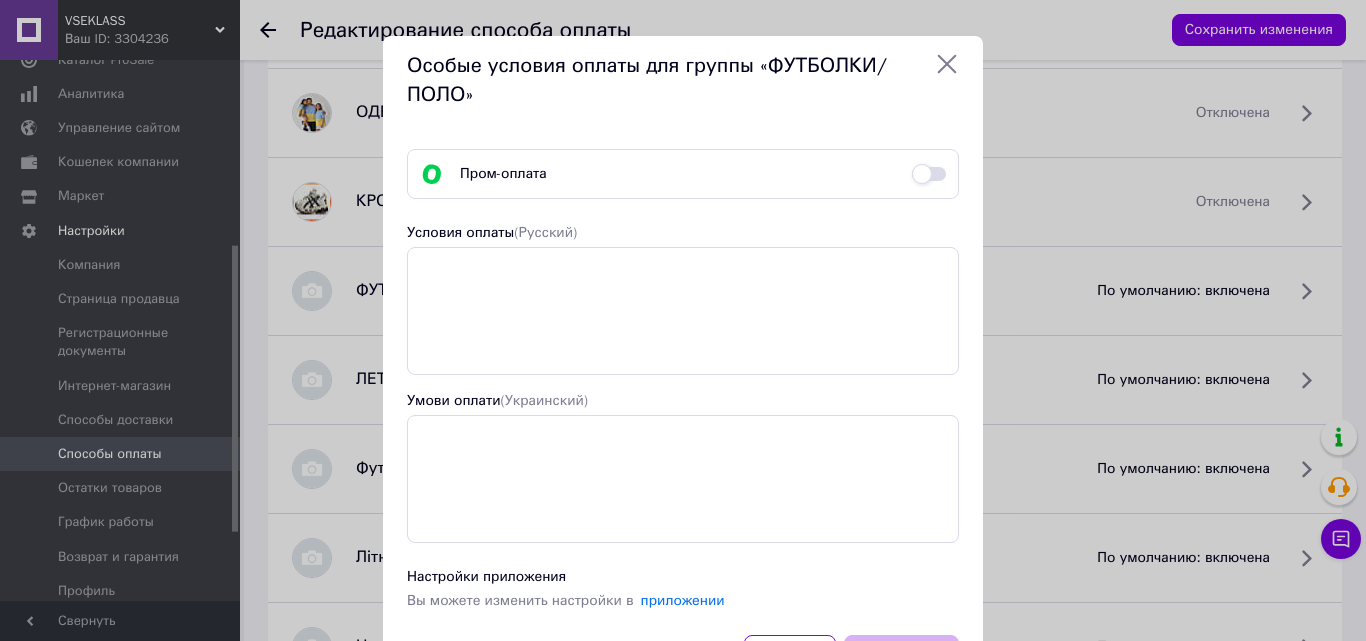 checkbox on "false" 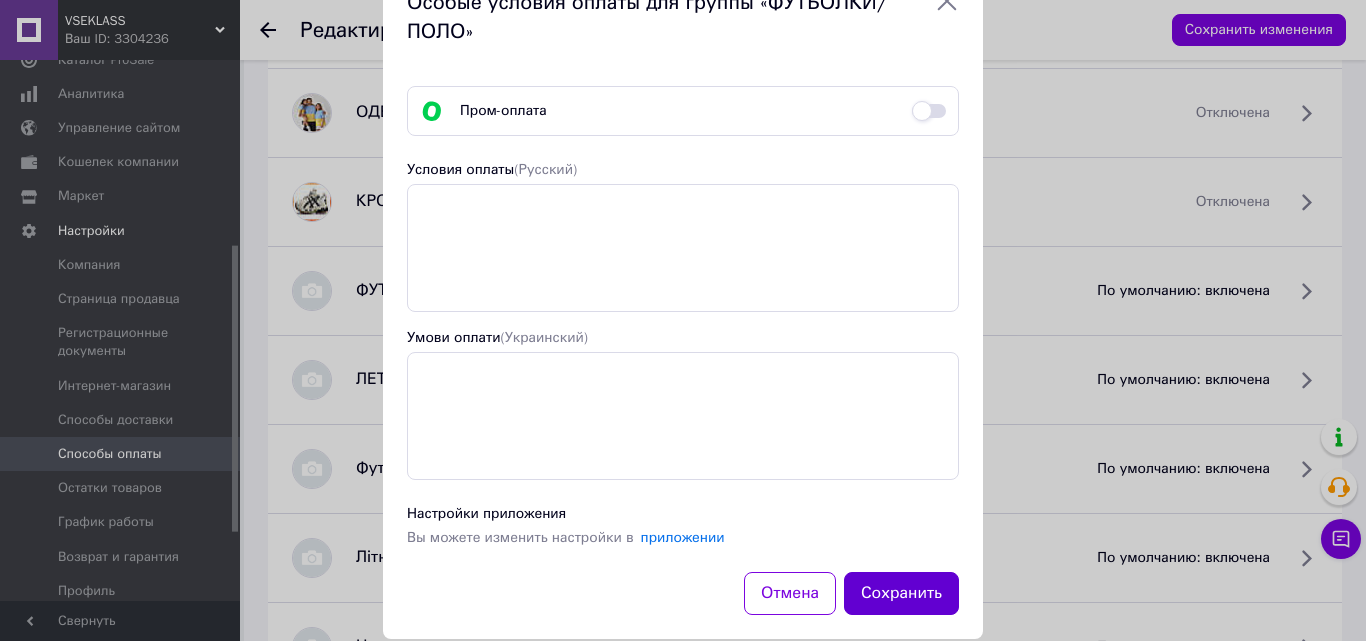 scroll, scrollTop: 97, scrollLeft: 0, axis: vertical 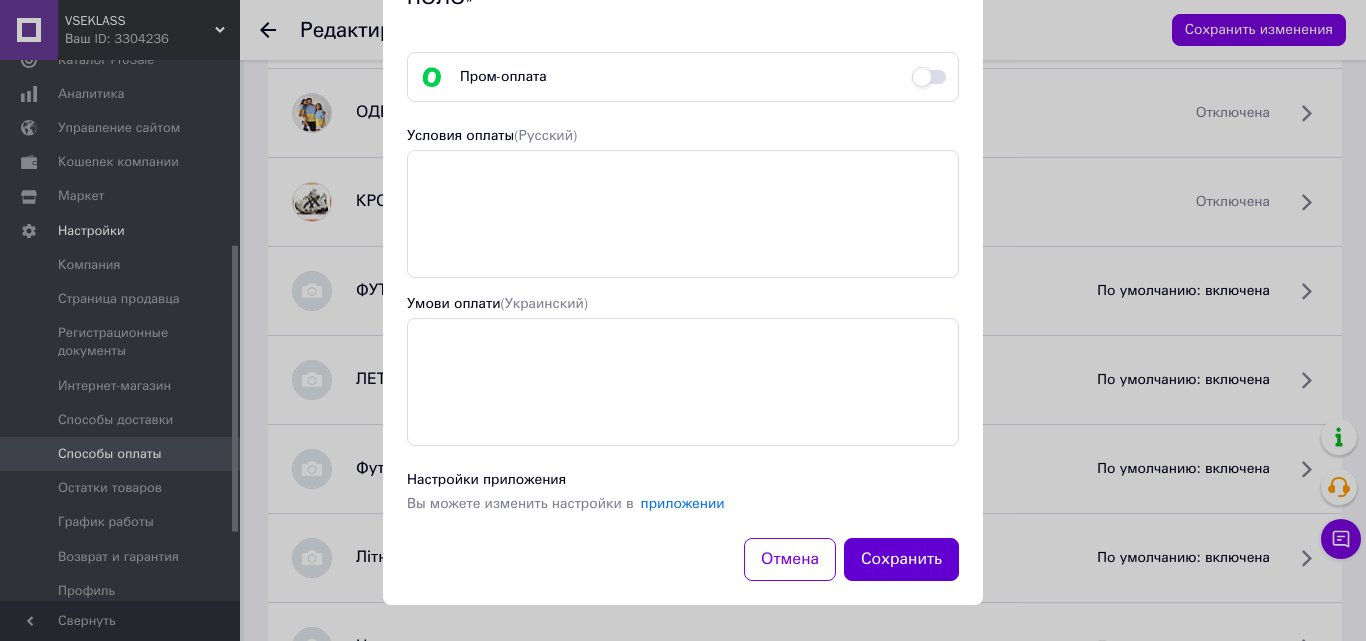 click on "Сохранить" at bounding box center (901, 559) 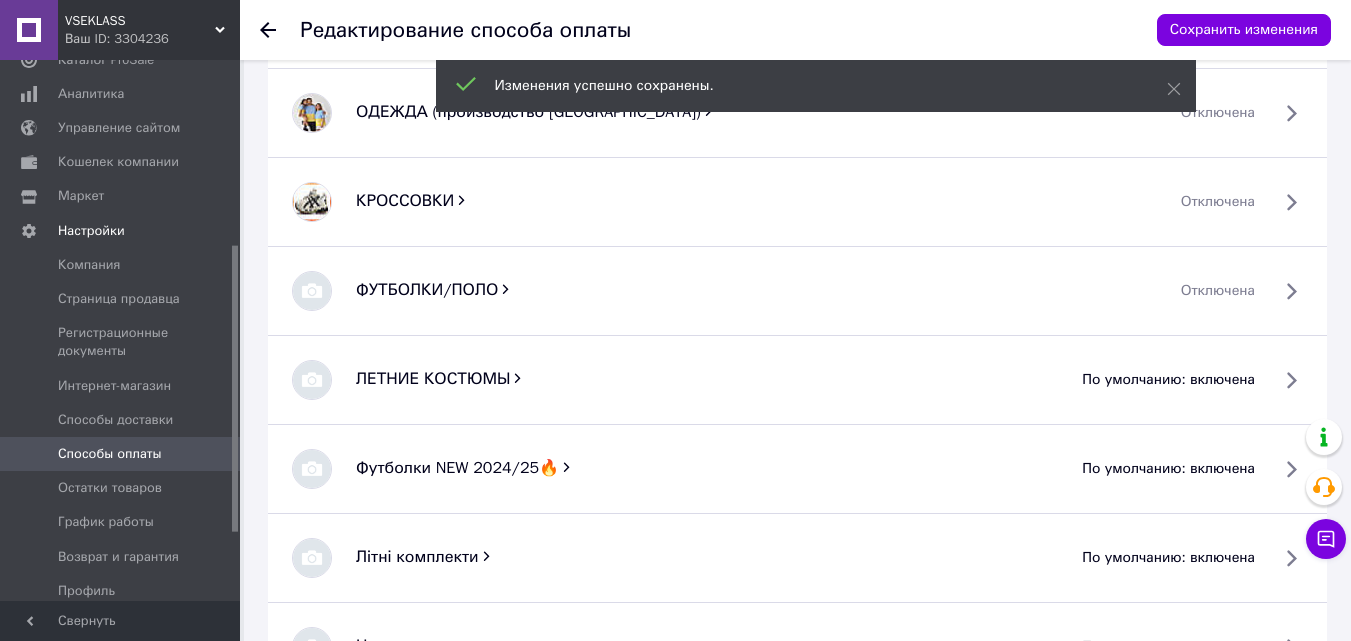 click on "по умолчанию: включена" at bounding box center (1168, 380) 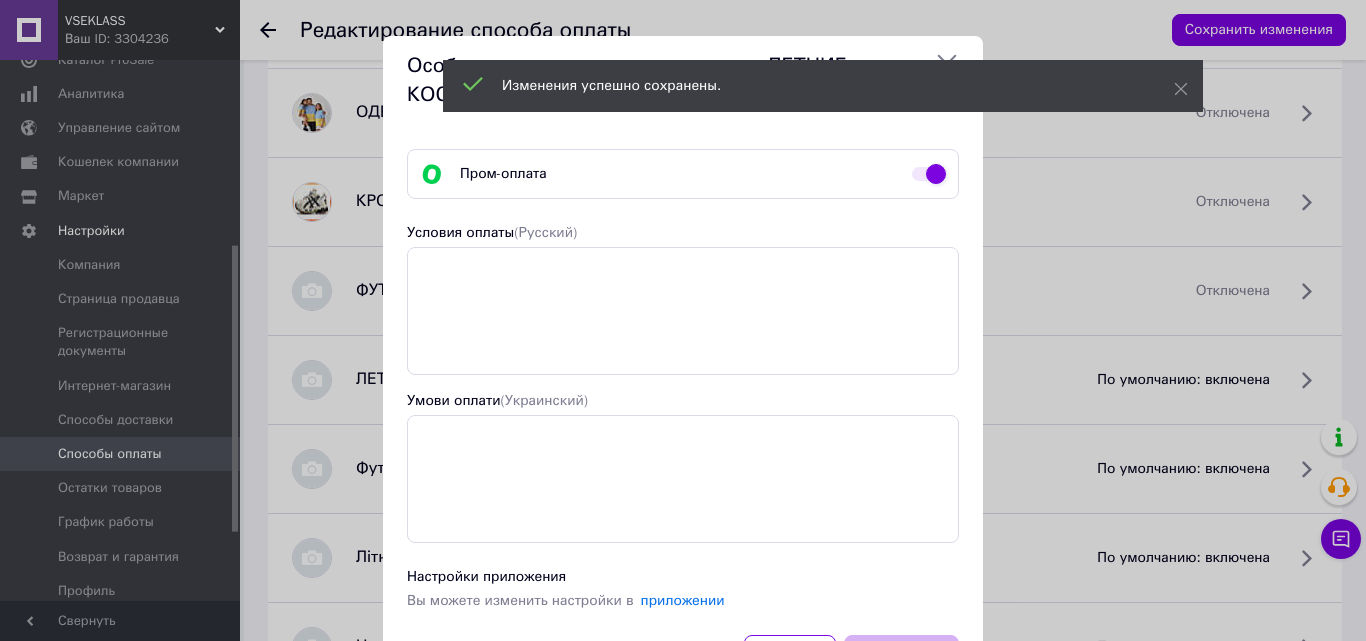 click at bounding box center (929, 174) 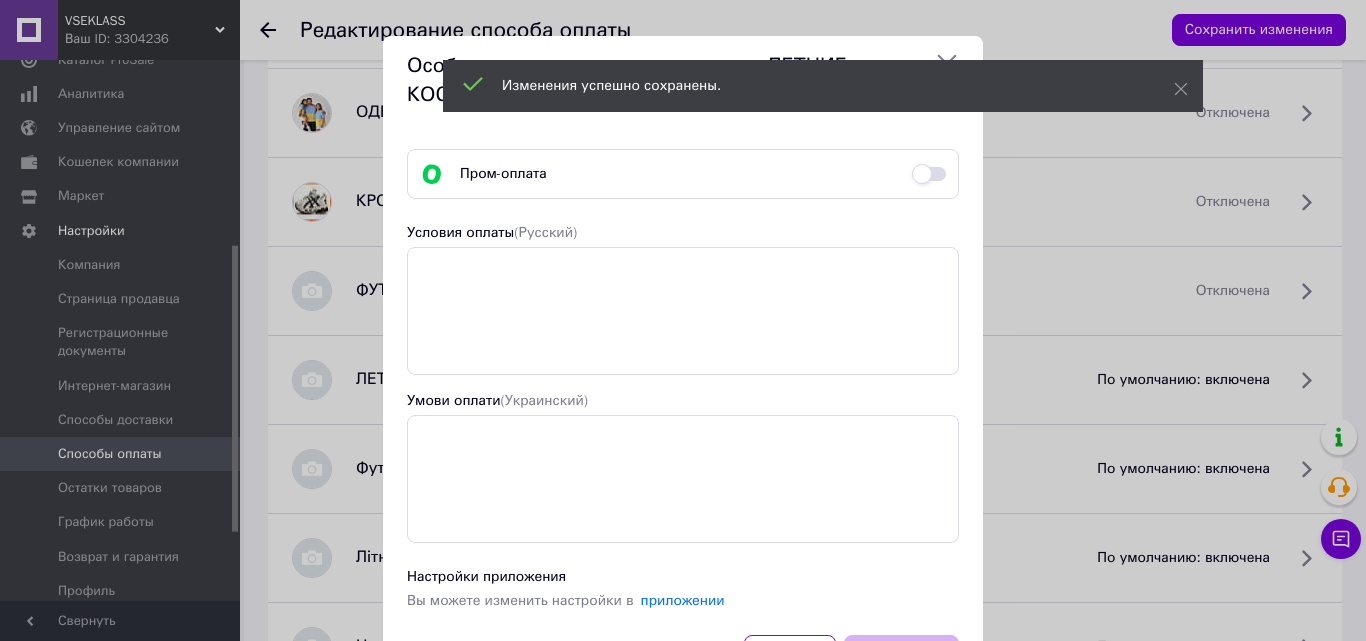 checkbox on "false" 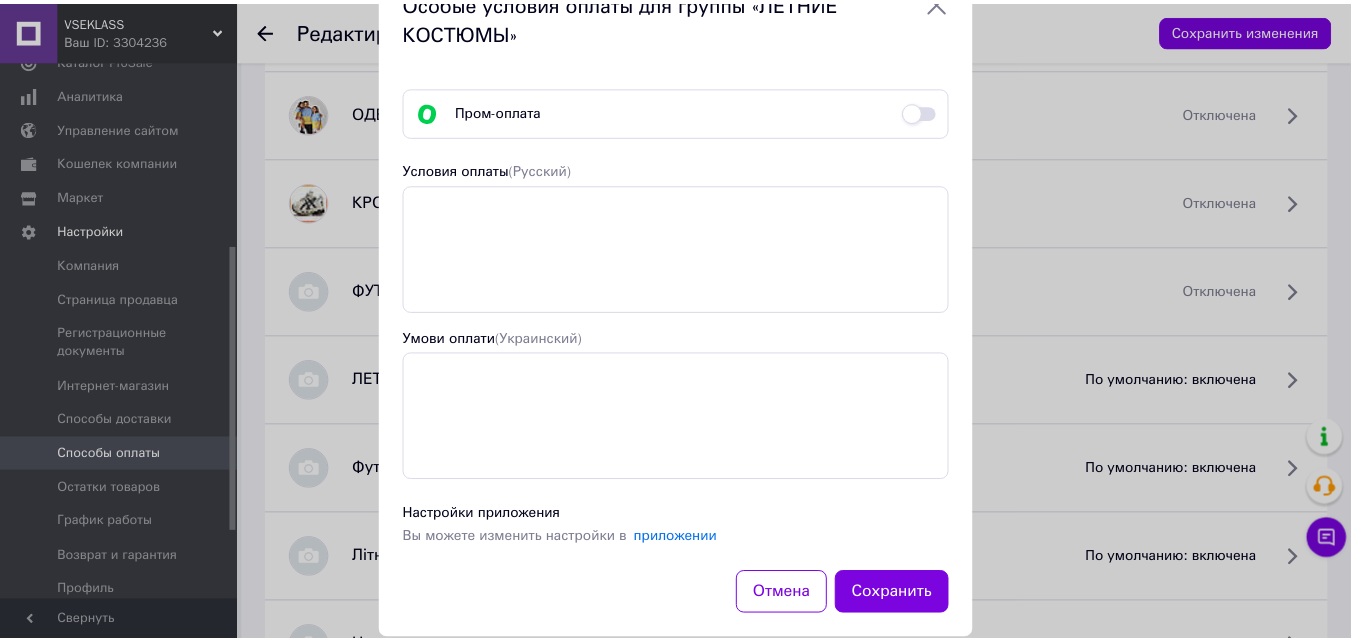 scroll, scrollTop: 97, scrollLeft: 0, axis: vertical 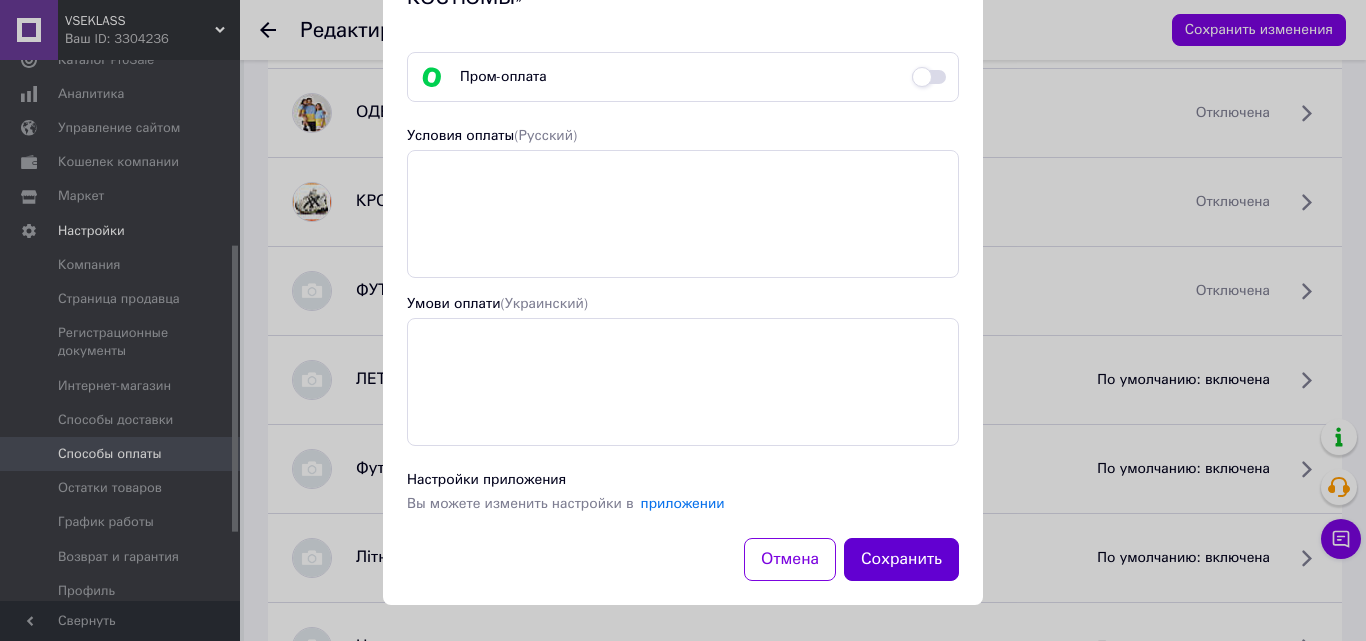 click on "Сохранить" at bounding box center [901, 559] 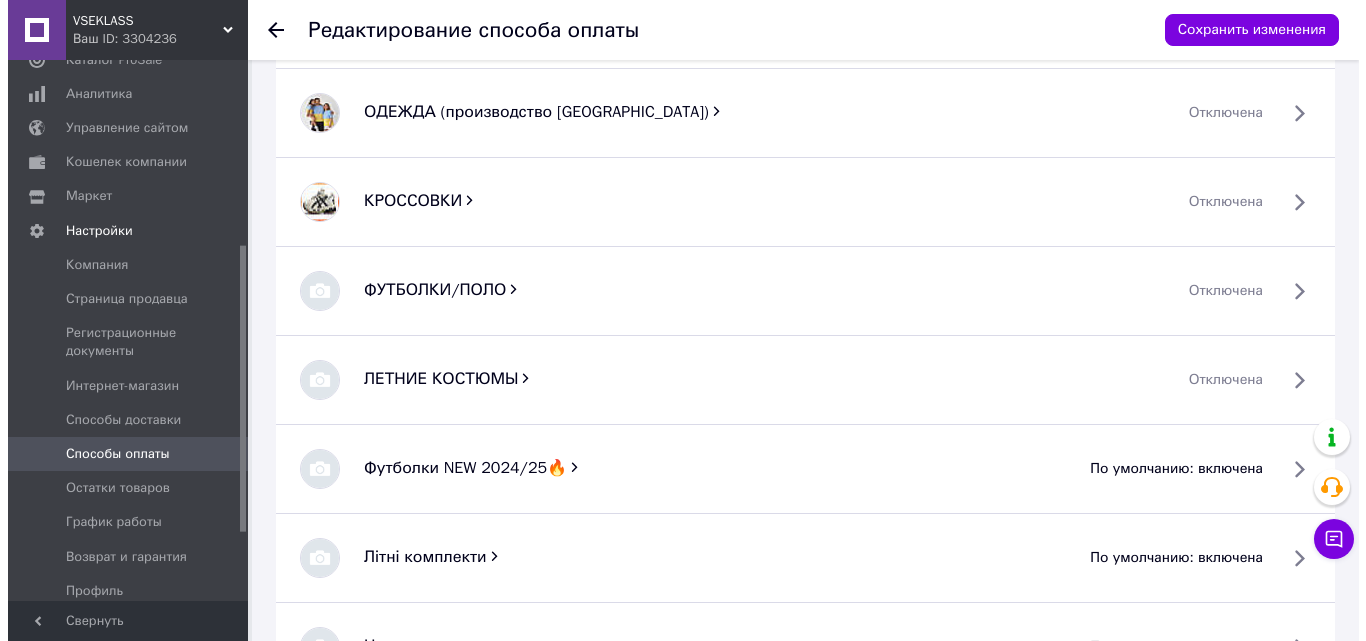 scroll, scrollTop: 1400, scrollLeft: 0, axis: vertical 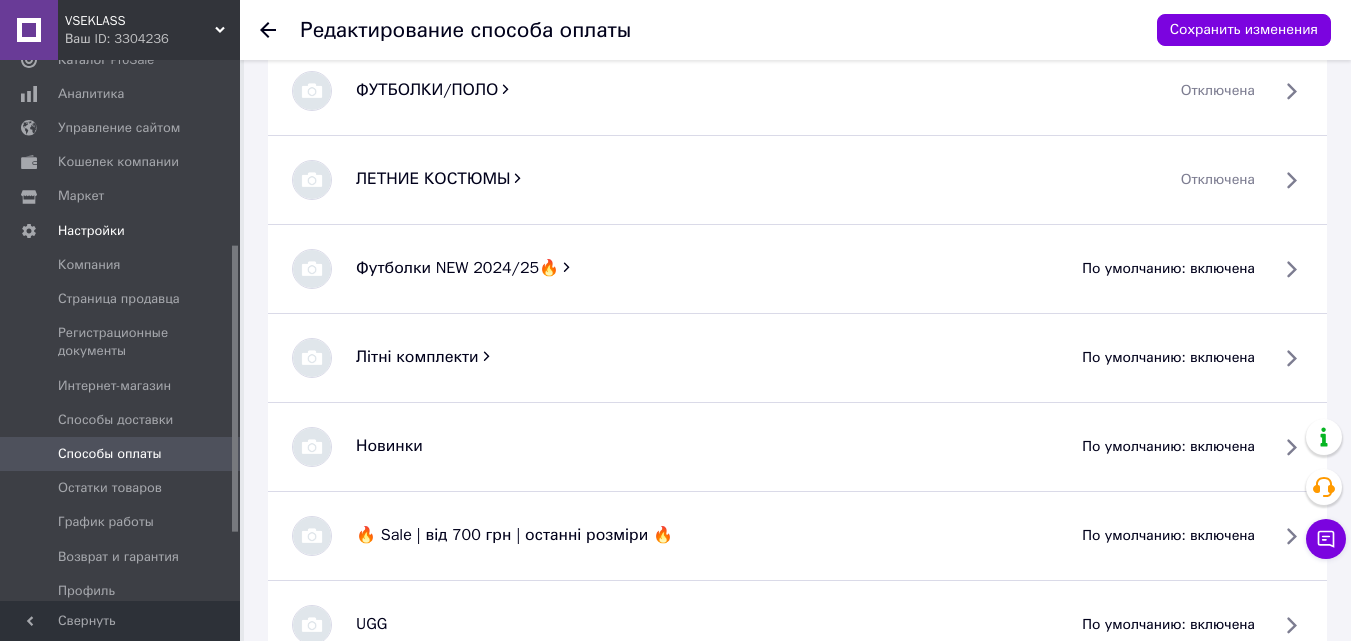 click on "по умолчанию: включена" at bounding box center [1168, 269] 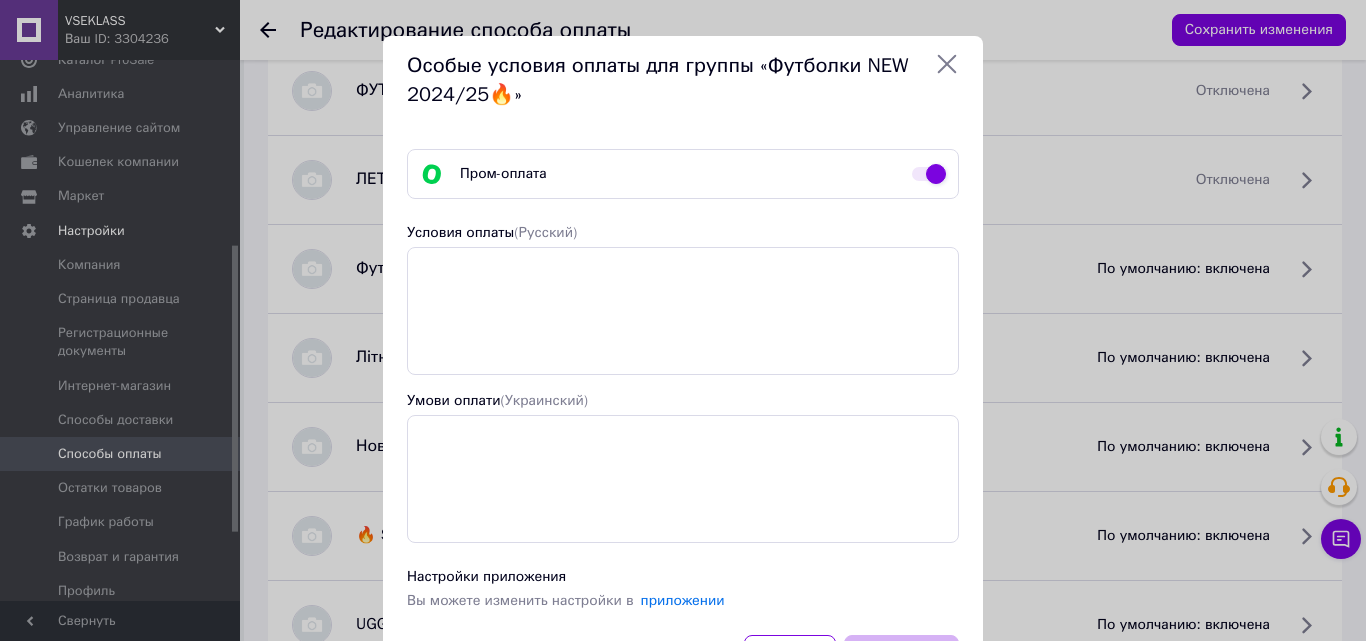 click at bounding box center [929, 174] 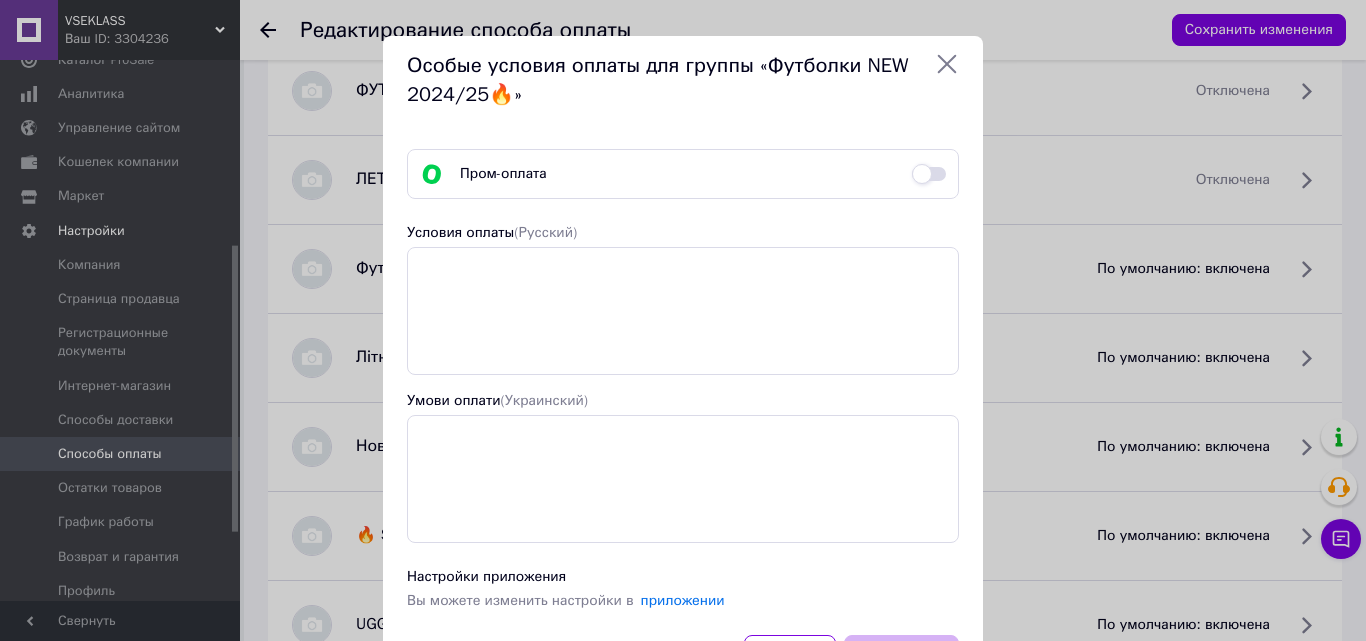 checkbox on "false" 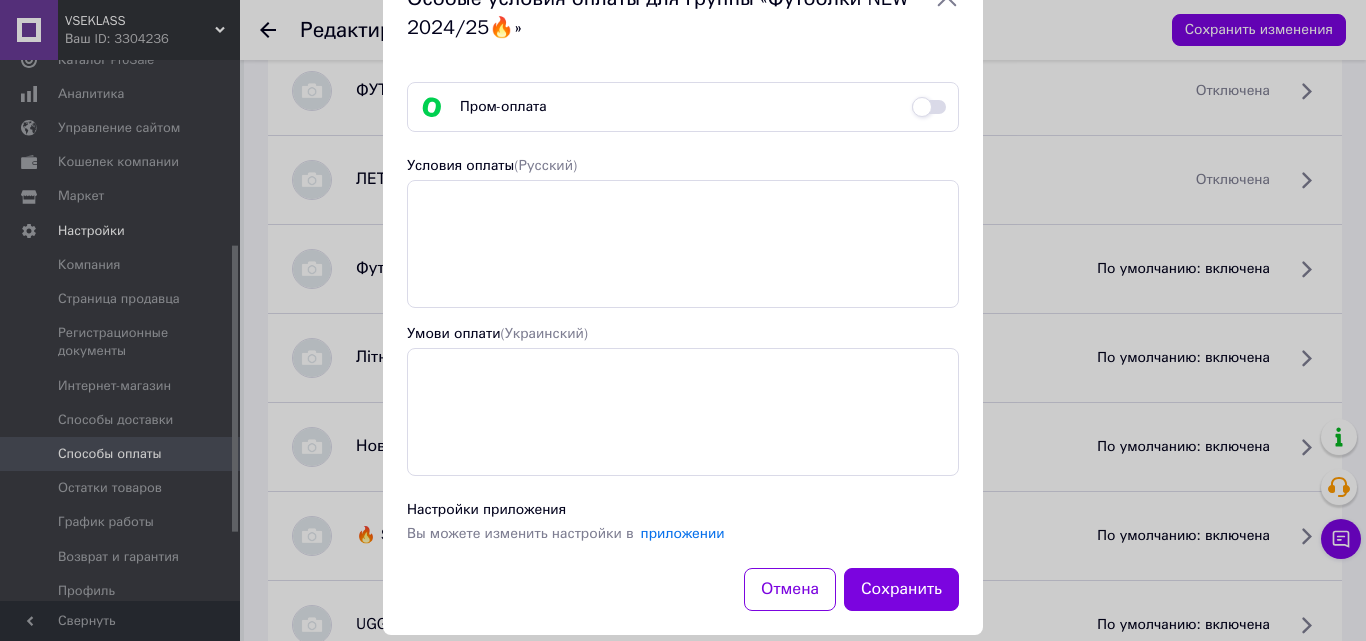 scroll, scrollTop: 97, scrollLeft: 0, axis: vertical 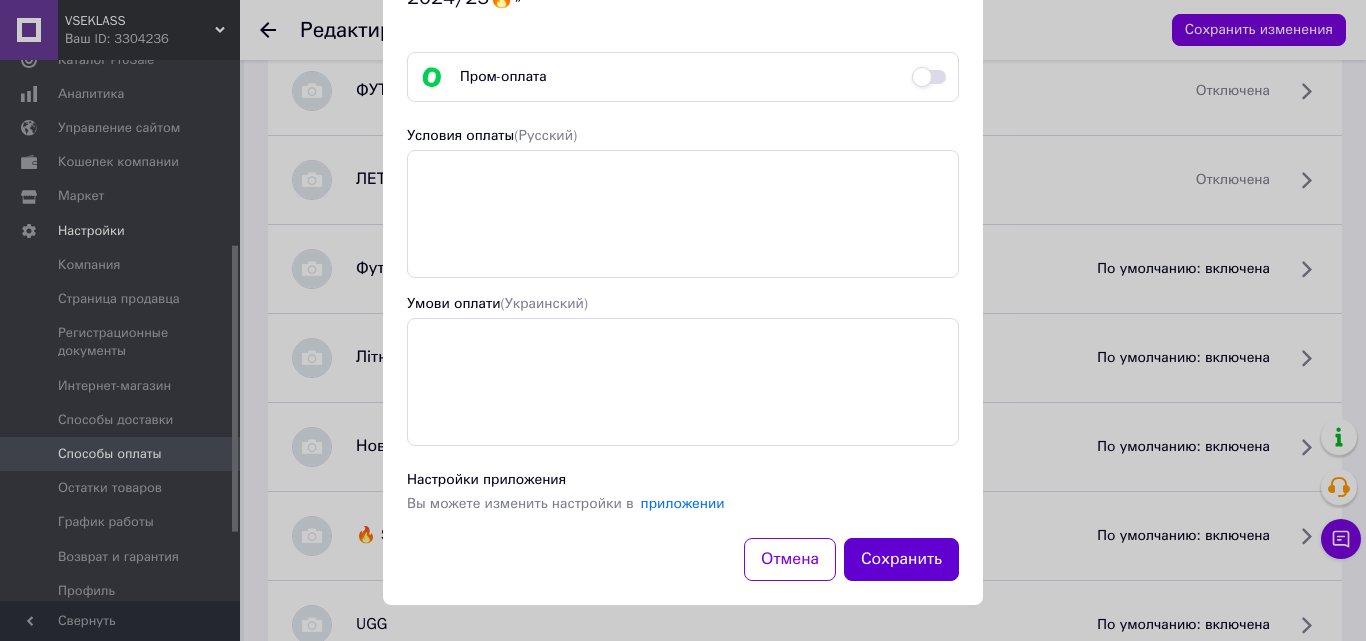 click on "Сохранить" at bounding box center (901, 559) 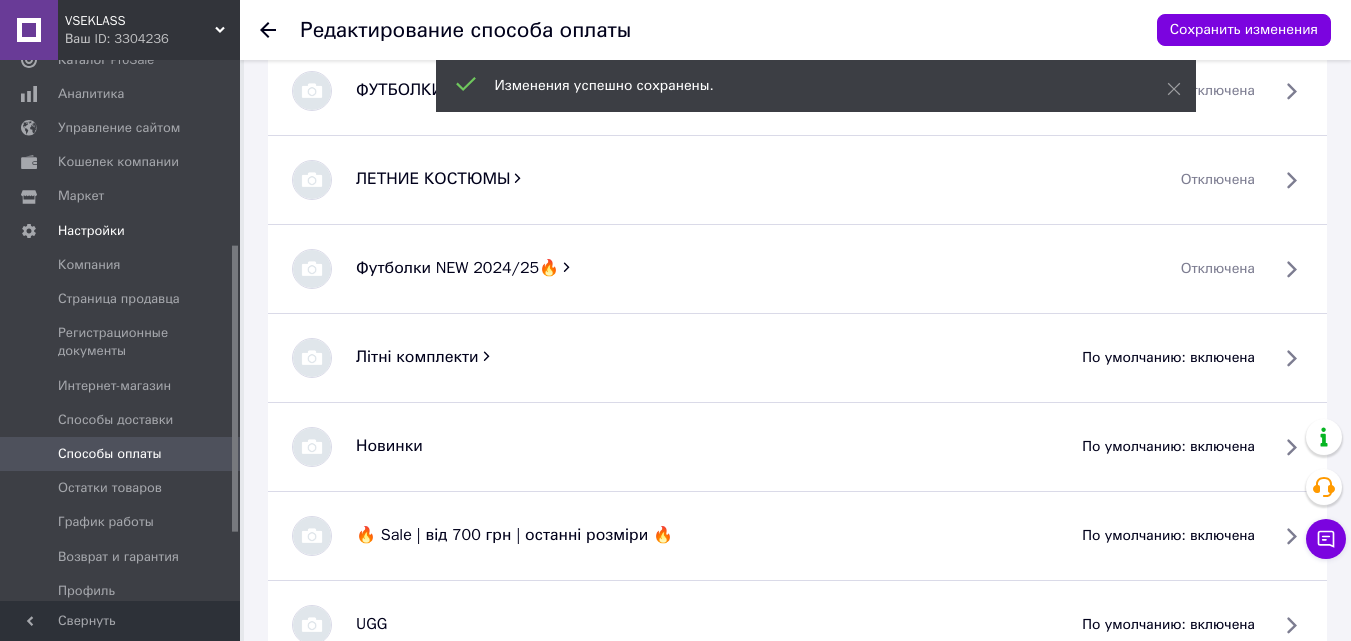 click on "по умолчанию: включена" at bounding box center (1168, 358) 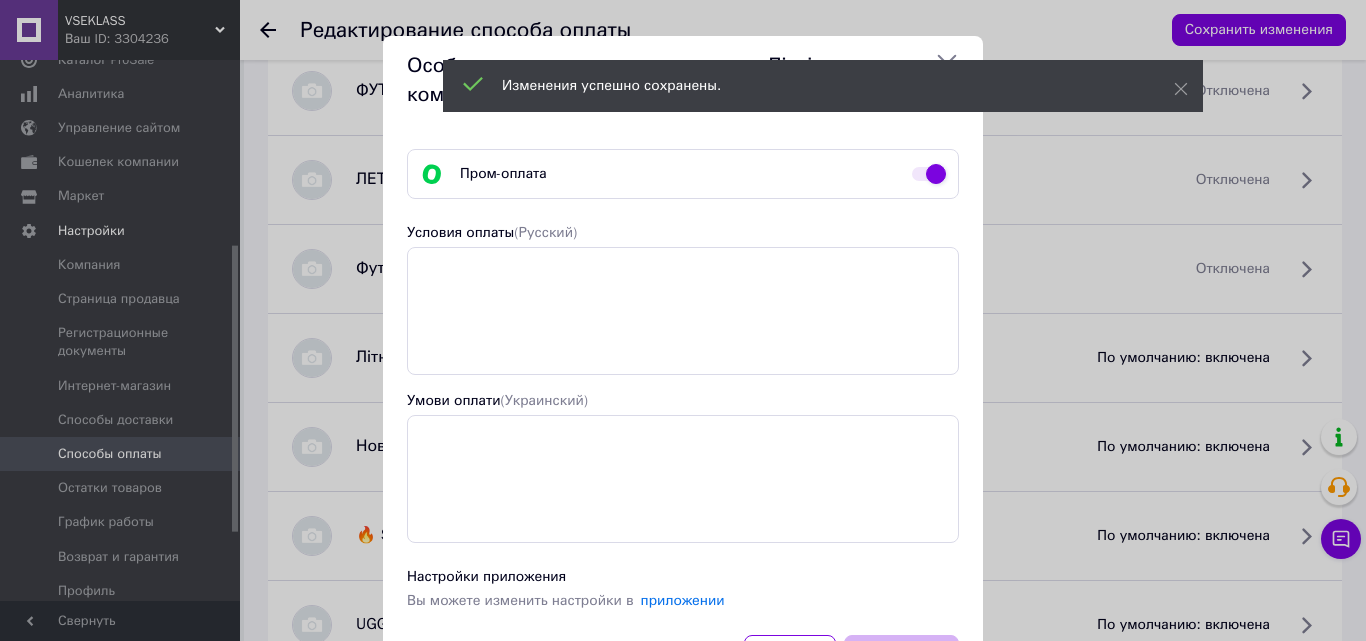 click at bounding box center [929, 174] 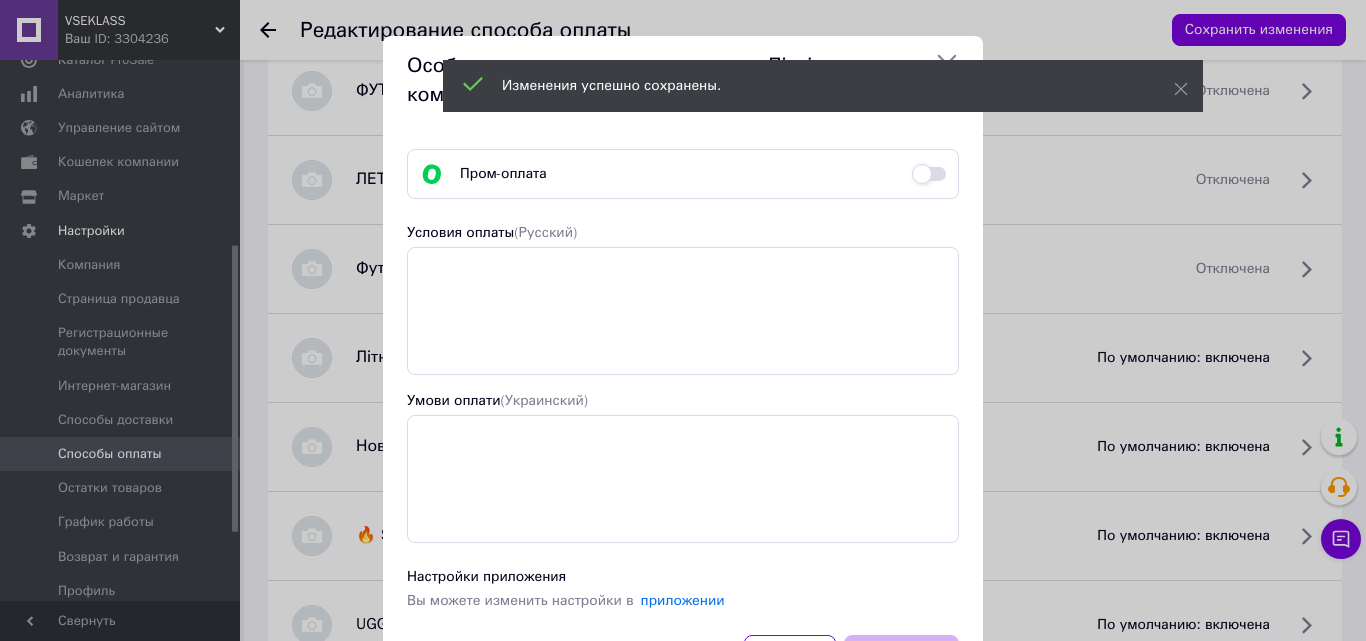 checkbox on "false" 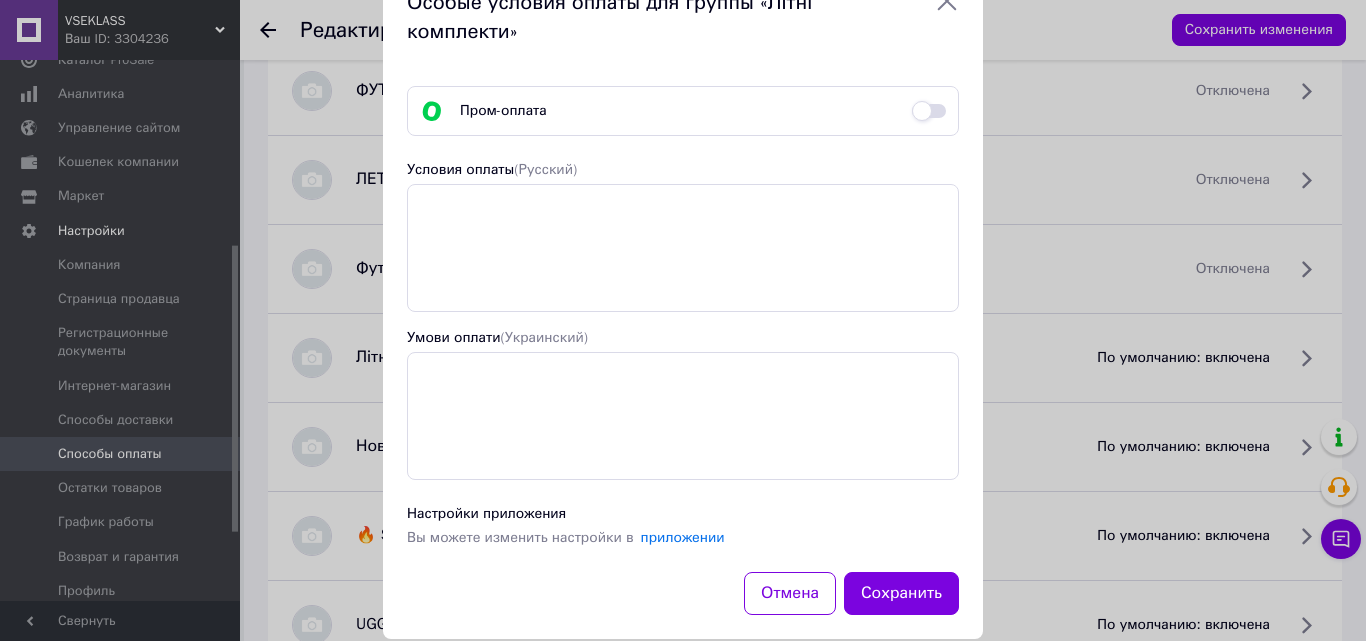 scroll, scrollTop: 97, scrollLeft: 0, axis: vertical 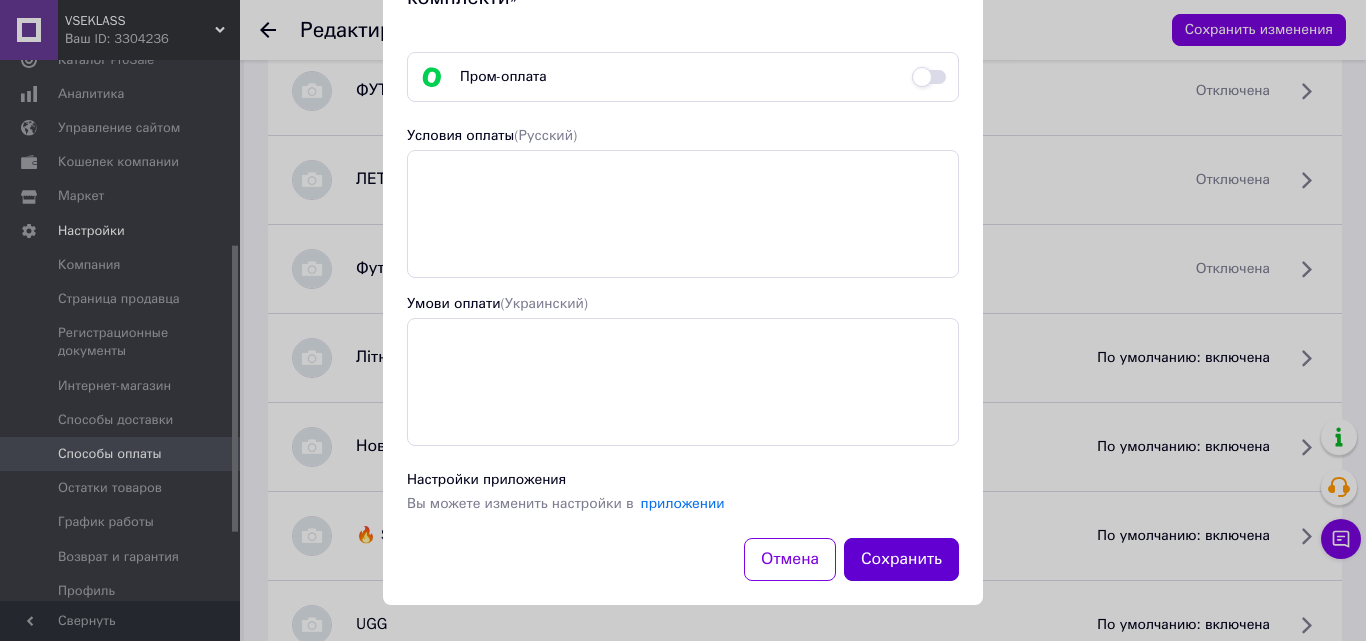 click on "Сохранить" at bounding box center [901, 559] 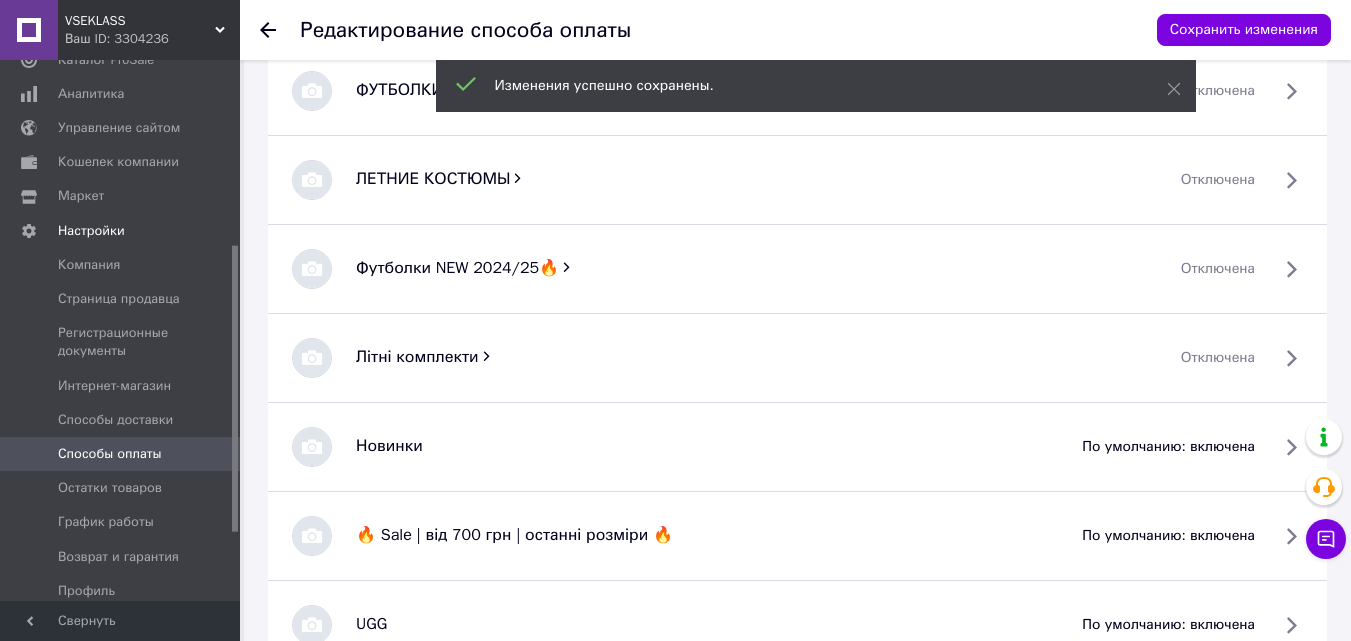 click on "по умолчанию: включена" at bounding box center [1168, 447] 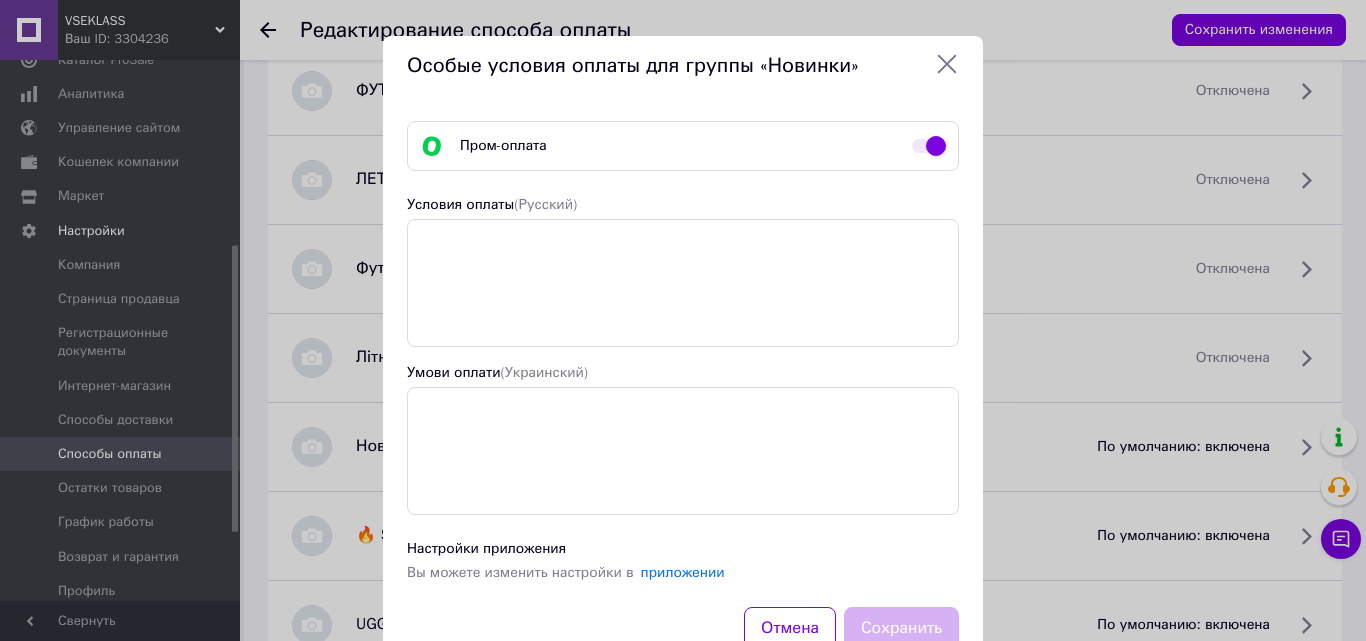 click on "Пром-оплата" at bounding box center (683, 146) 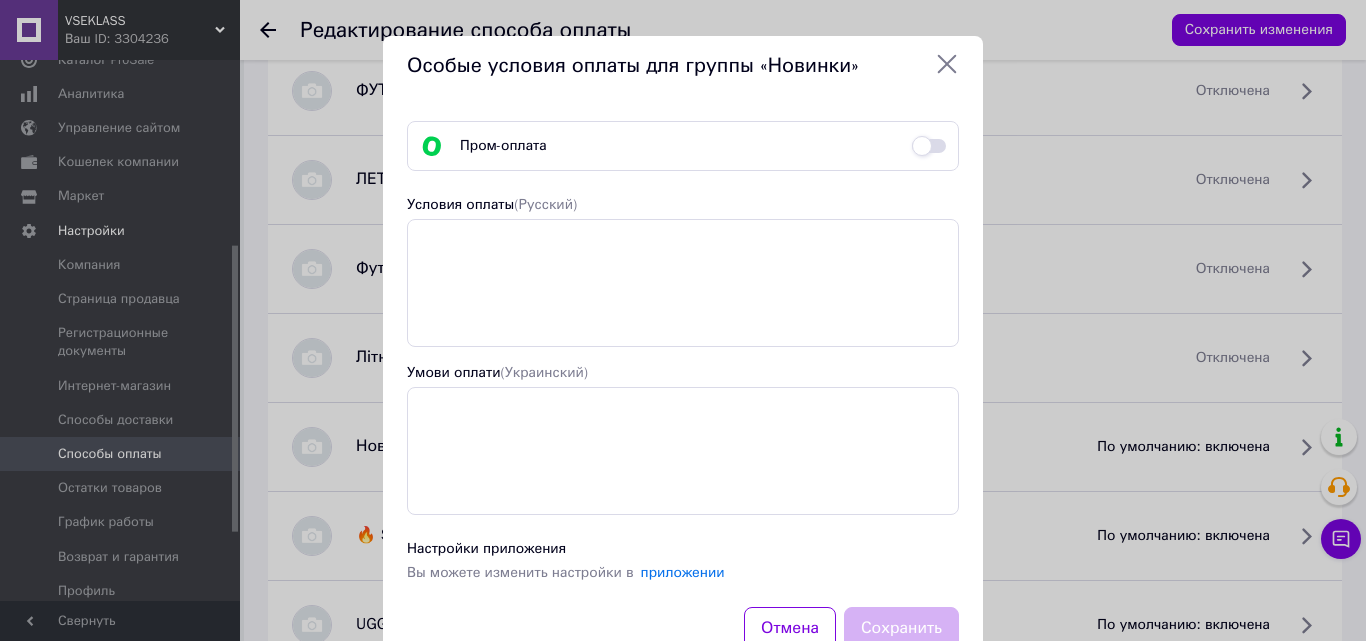 checkbox on "false" 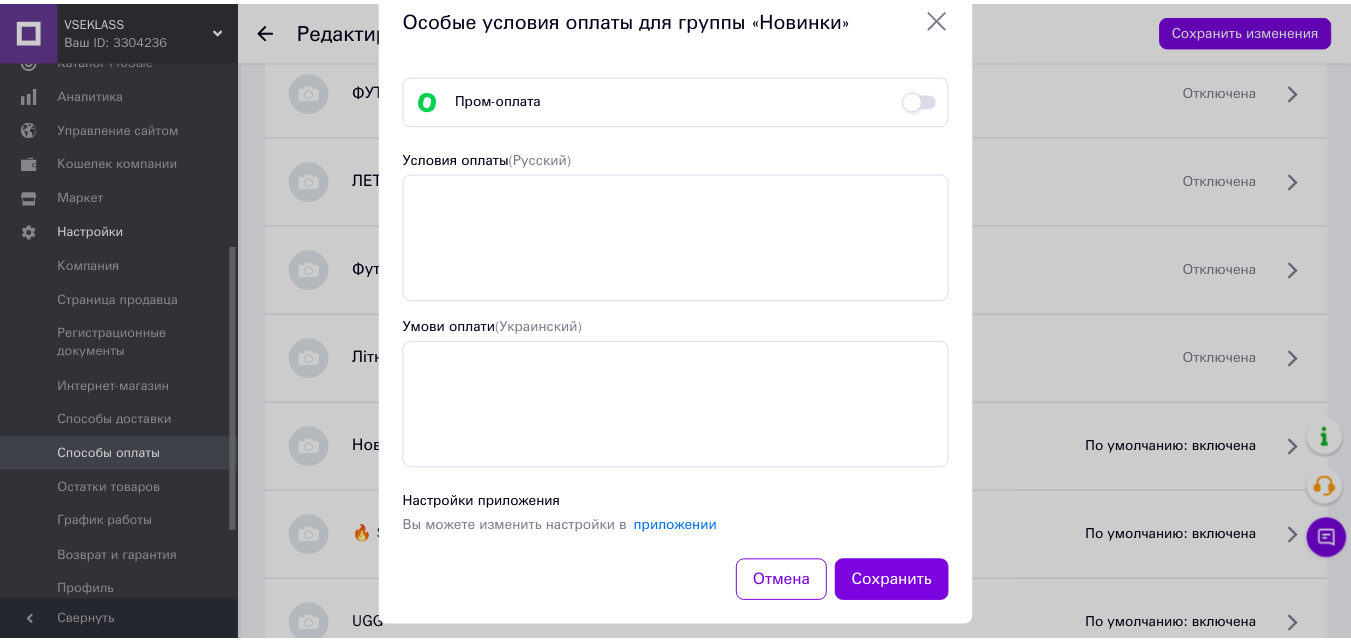 scroll, scrollTop: 68, scrollLeft: 0, axis: vertical 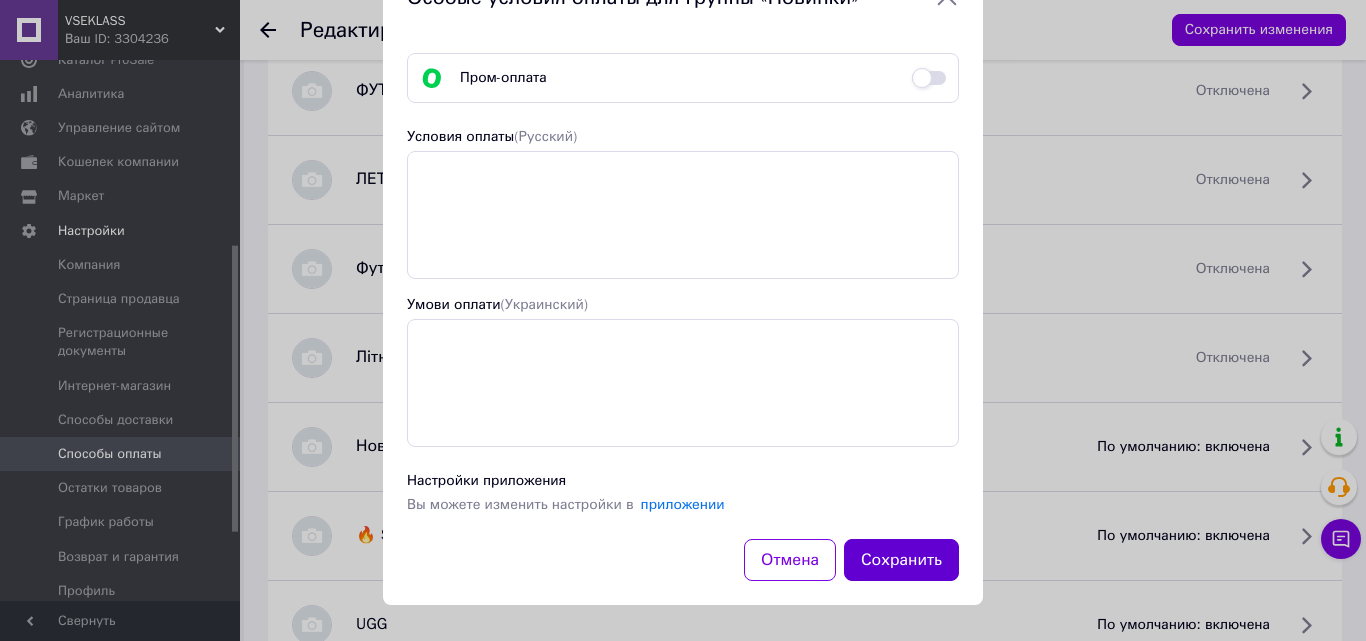 click on "Сохранить" at bounding box center [901, 560] 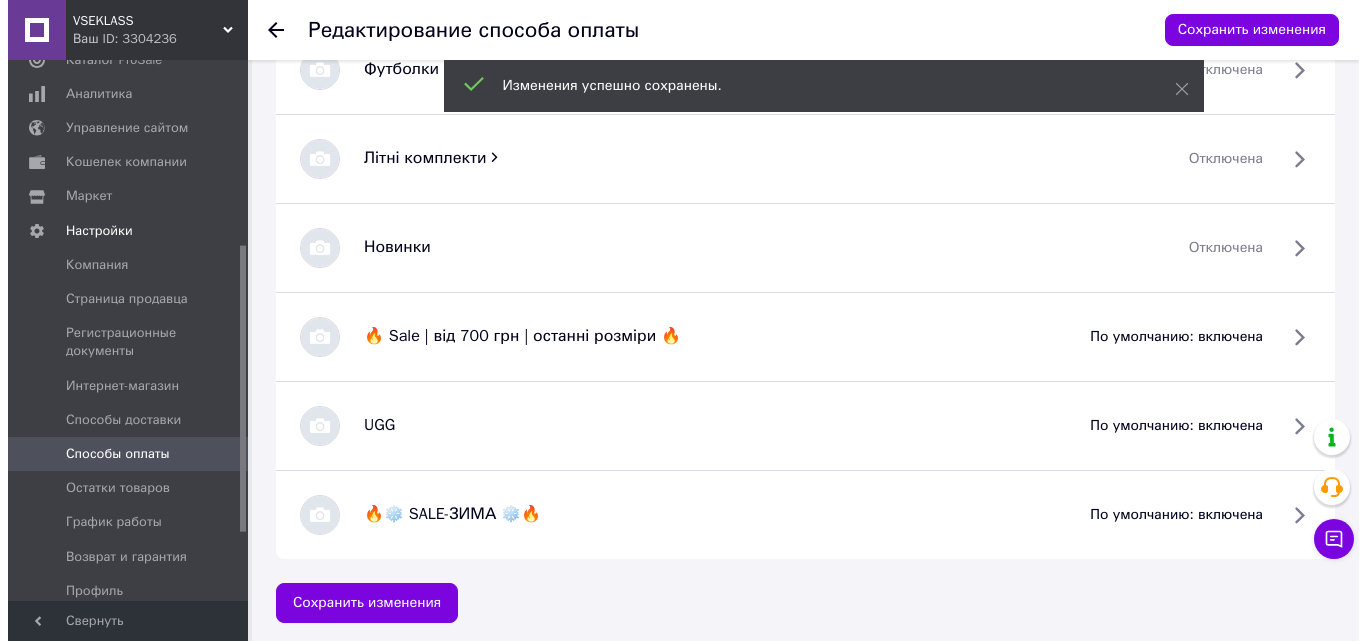 scroll, scrollTop: 1600, scrollLeft: 0, axis: vertical 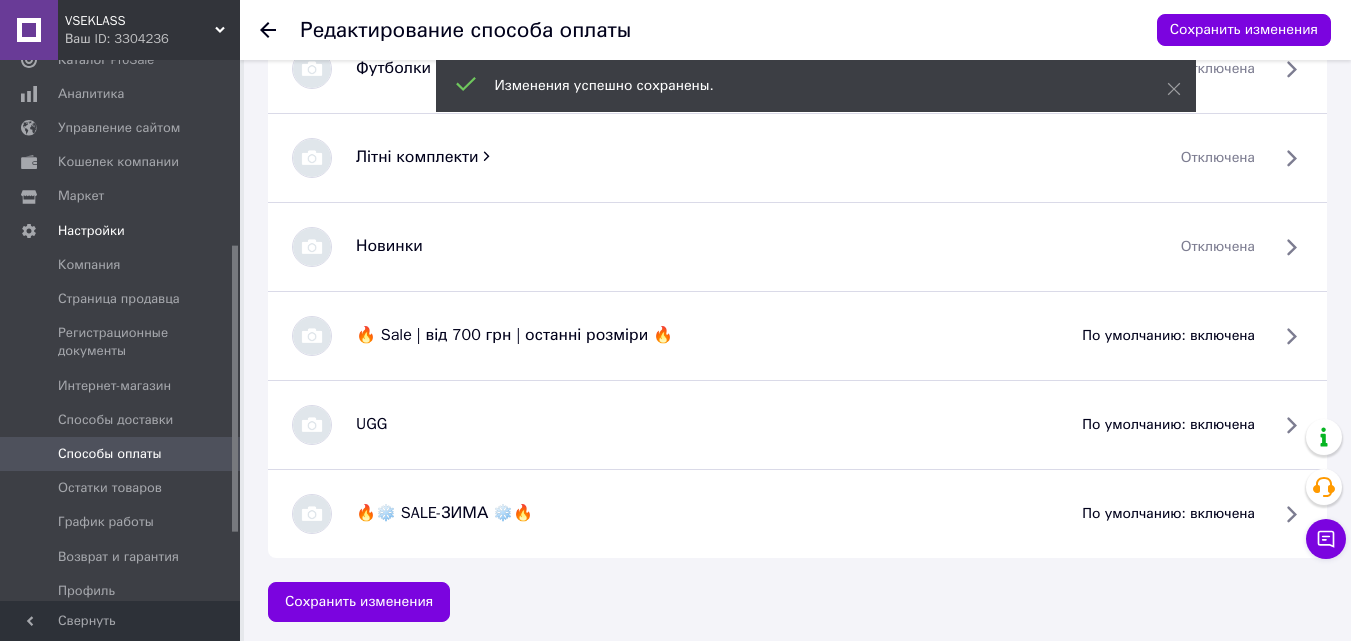 click on "по умолчанию: включена" at bounding box center (1168, 336) 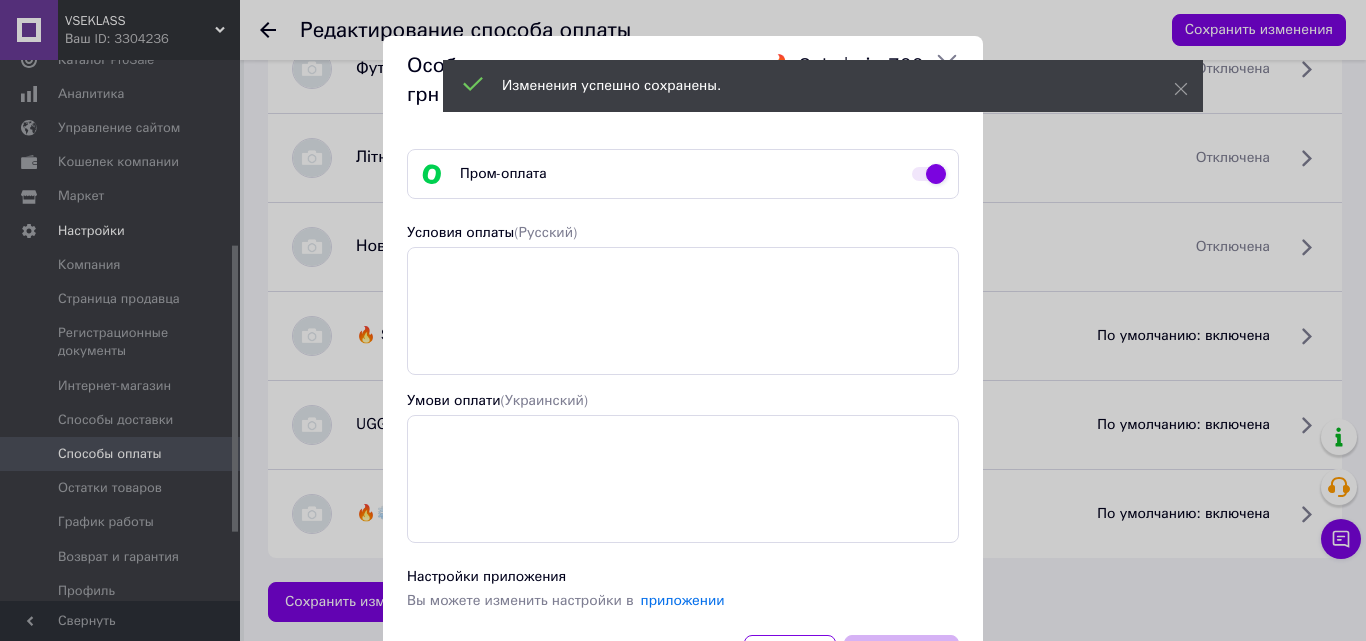 click at bounding box center (929, 174) 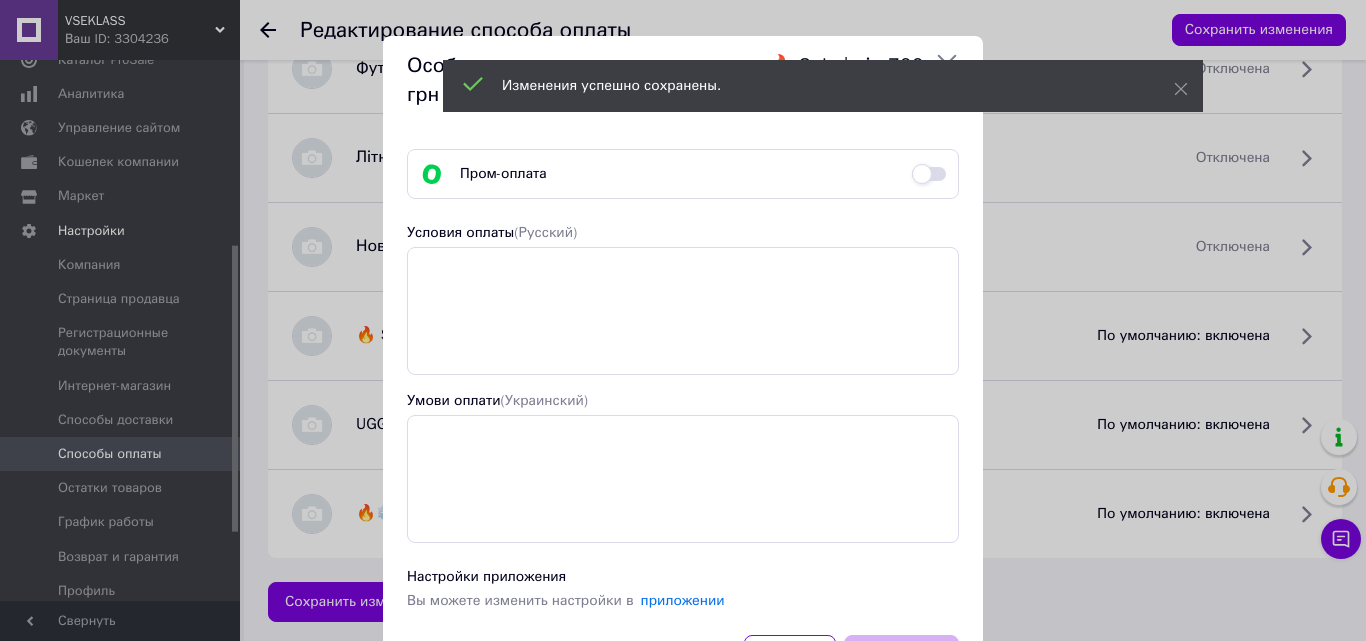 checkbox on "false" 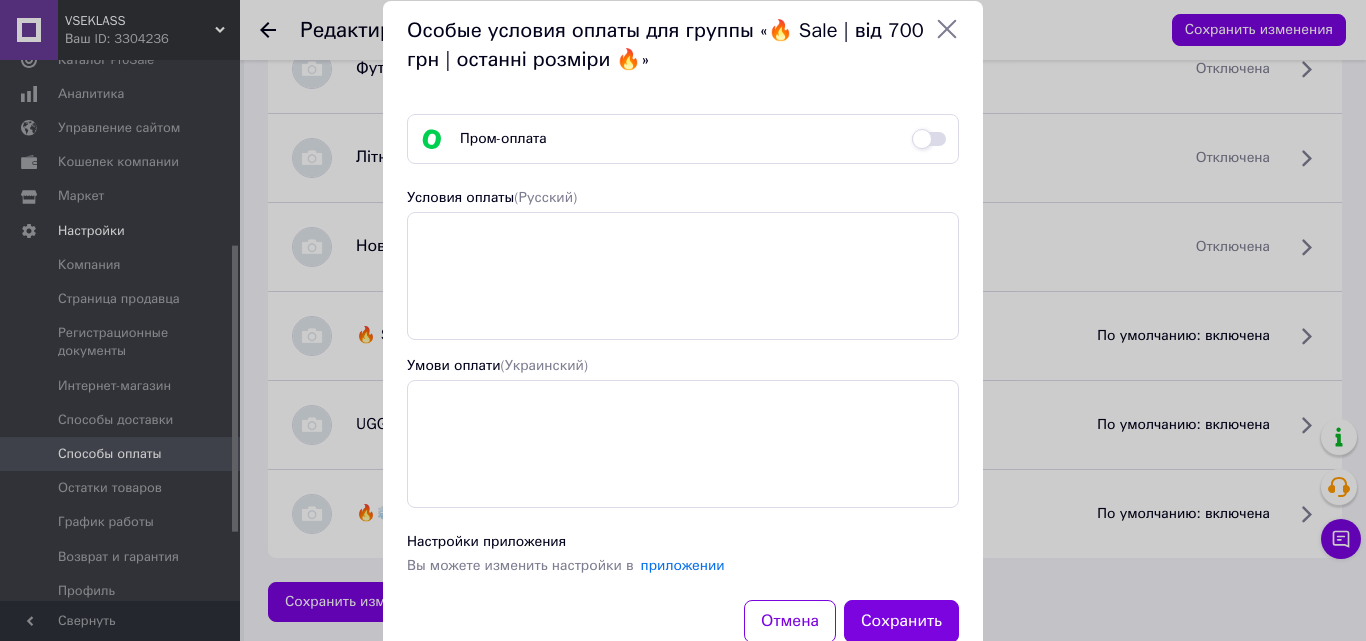 scroll, scrollTop: 97, scrollLeft: 0, axis: vertical 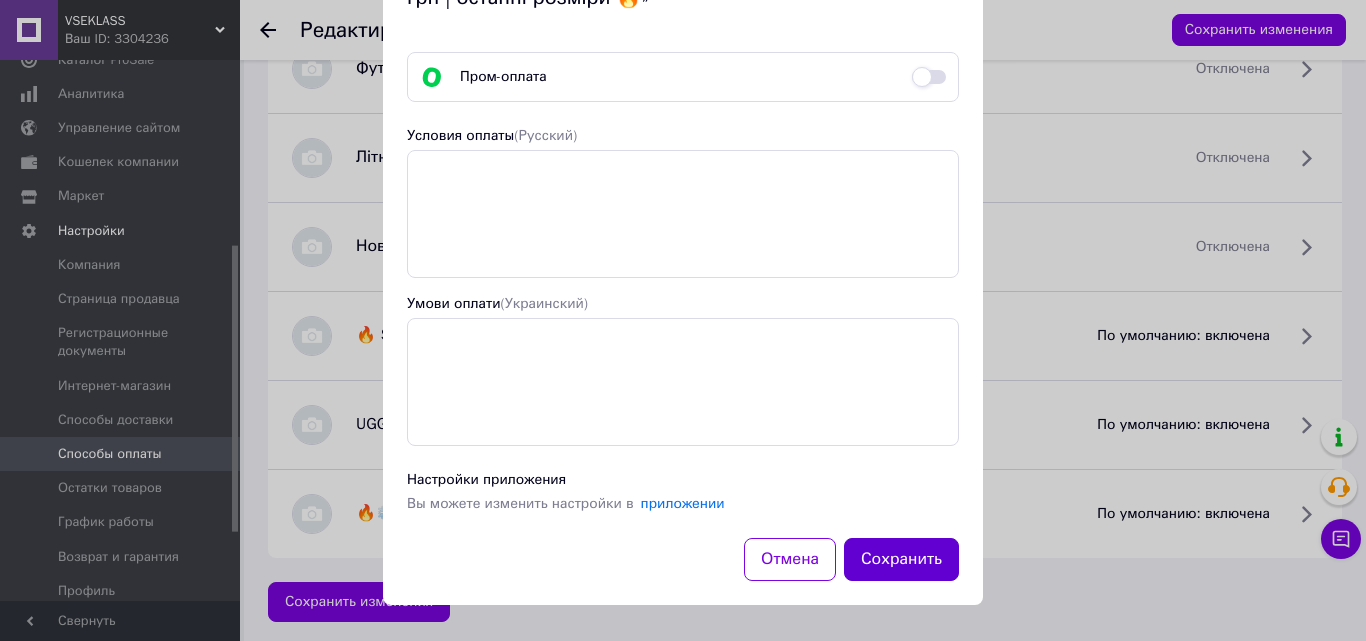 click on "Сохранить" at bounding box center (901, 559) 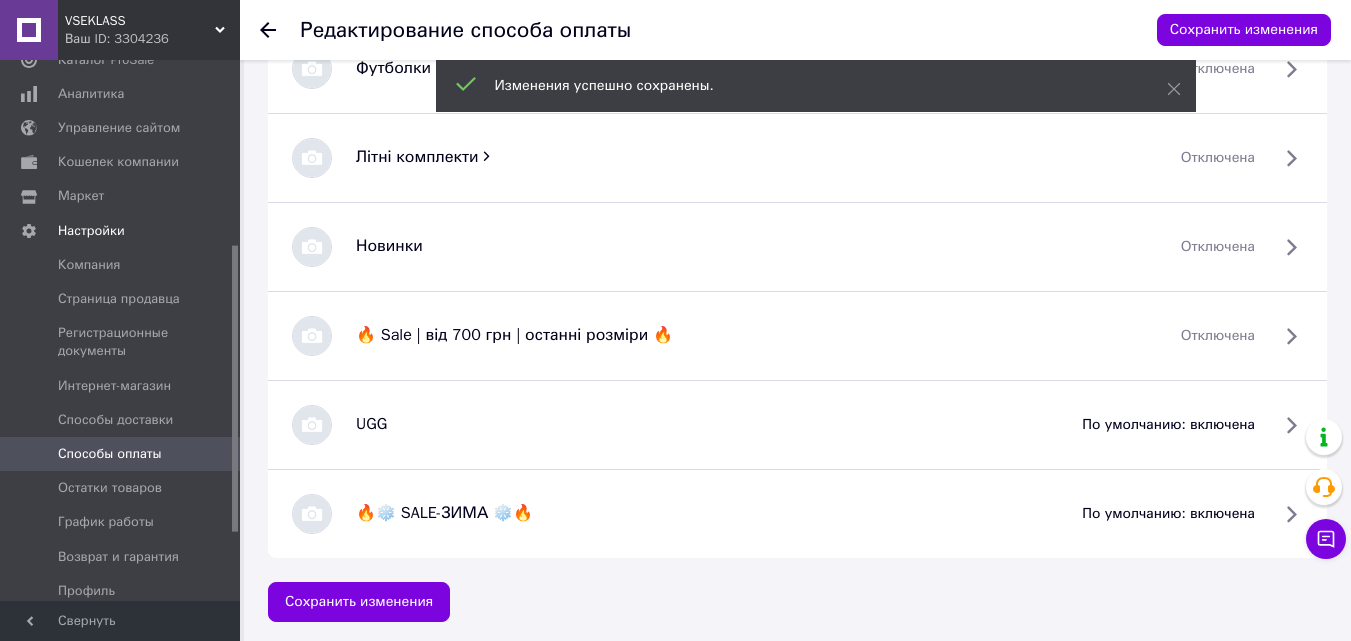 click on "по умолчанию: включена" at bounding box center (1168, 425) 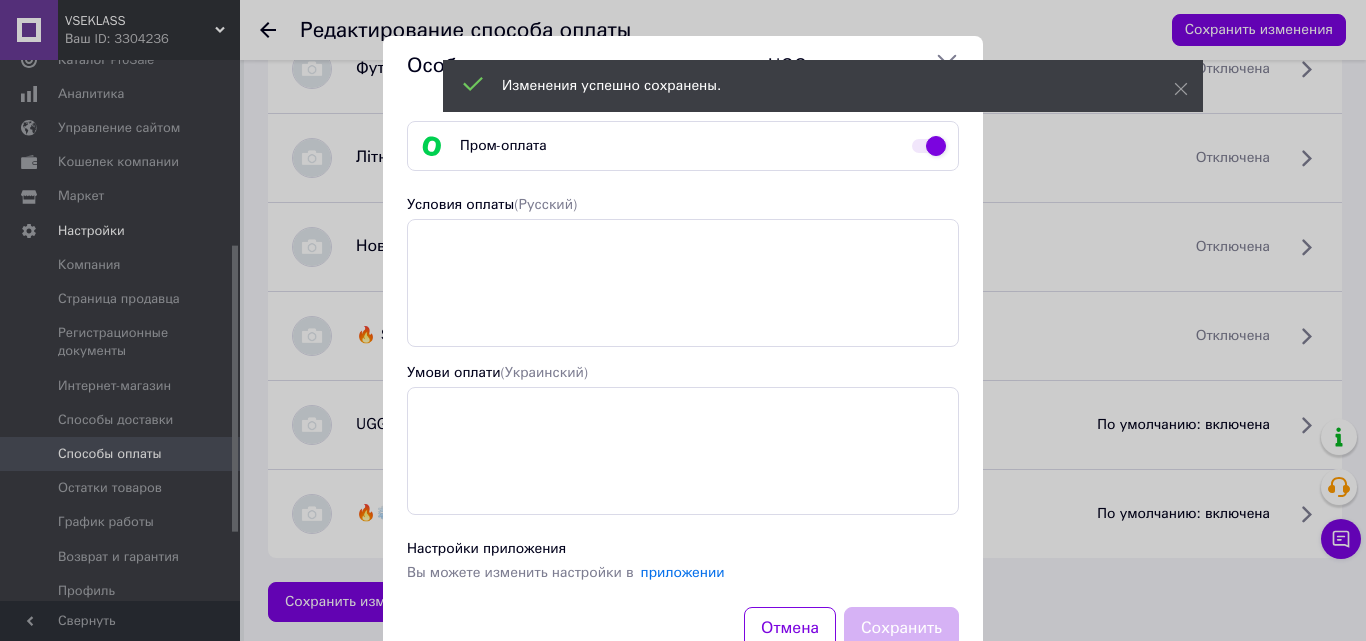 click at bounding box center (929, 146) 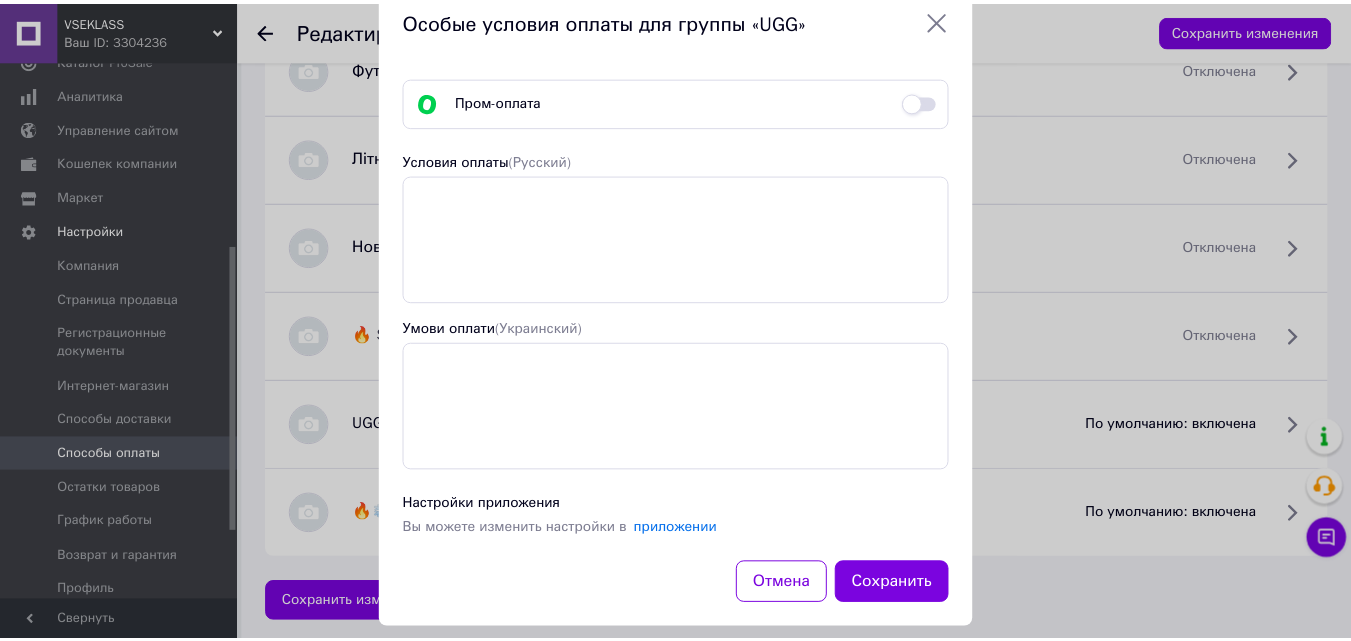 scroll, scrollTop: 68, scrollLeft: 0, axis: vertical 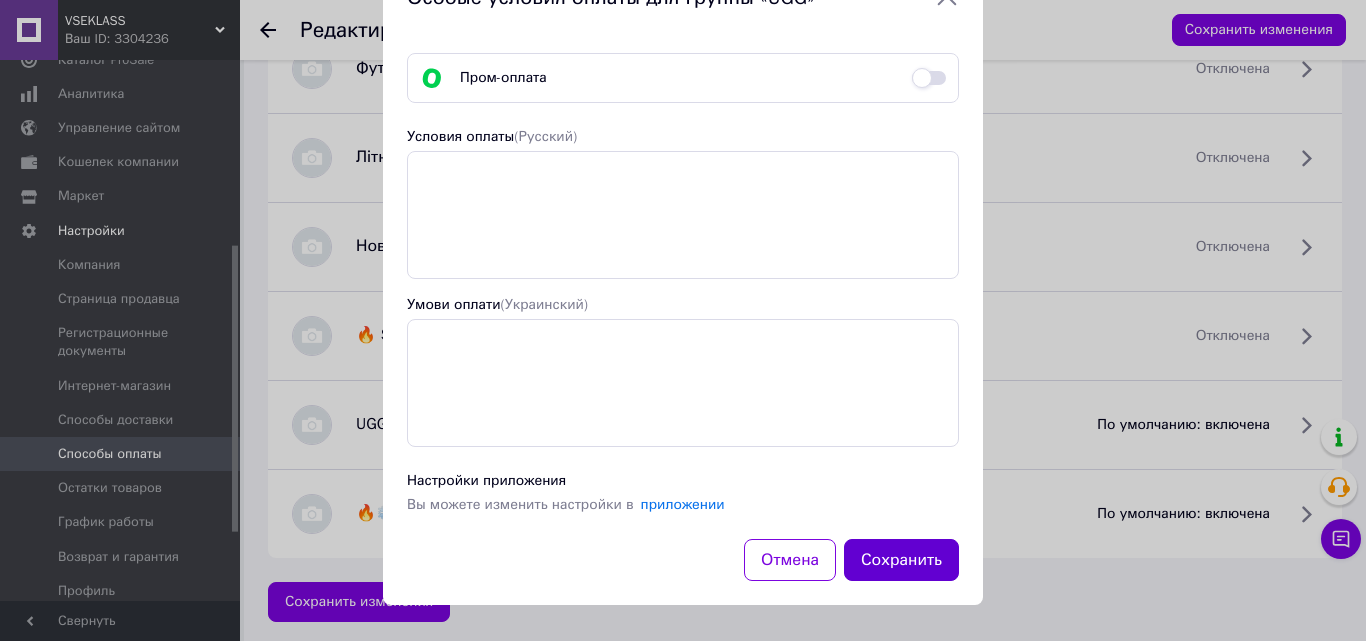 click on "Сохранить" at bounding box center (901, 560) 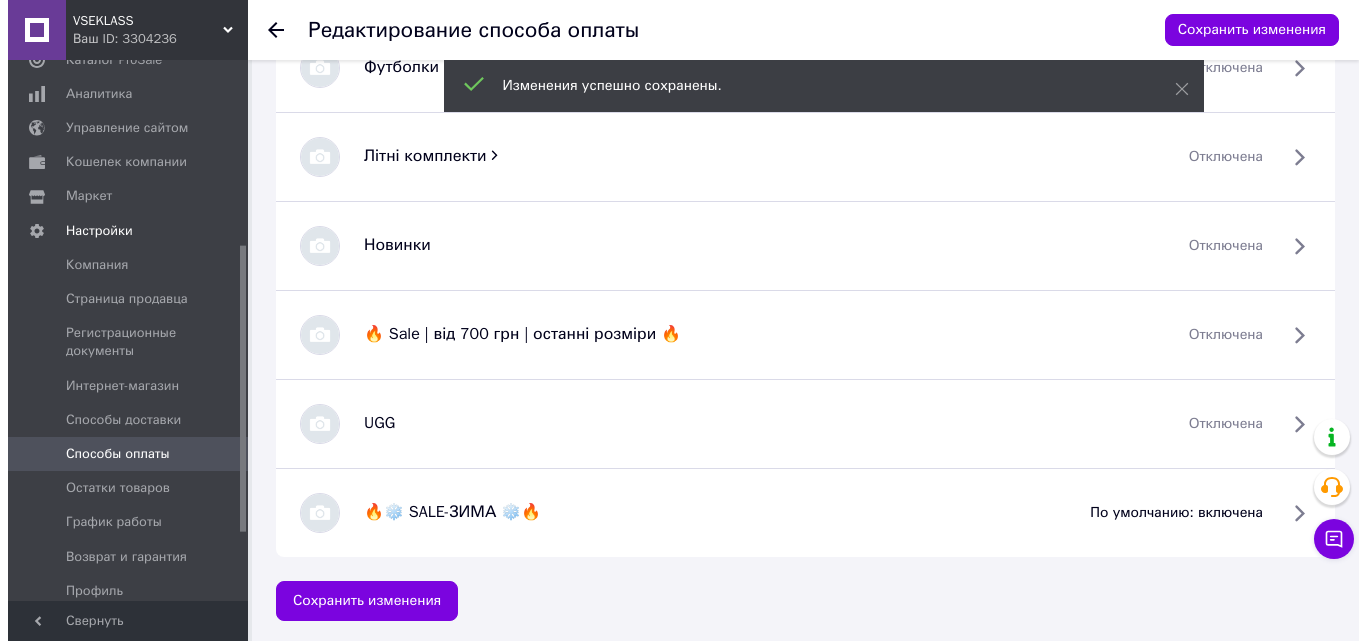 scroll, scrollTop: 1605, scrollLeft: 0, axis: vertical 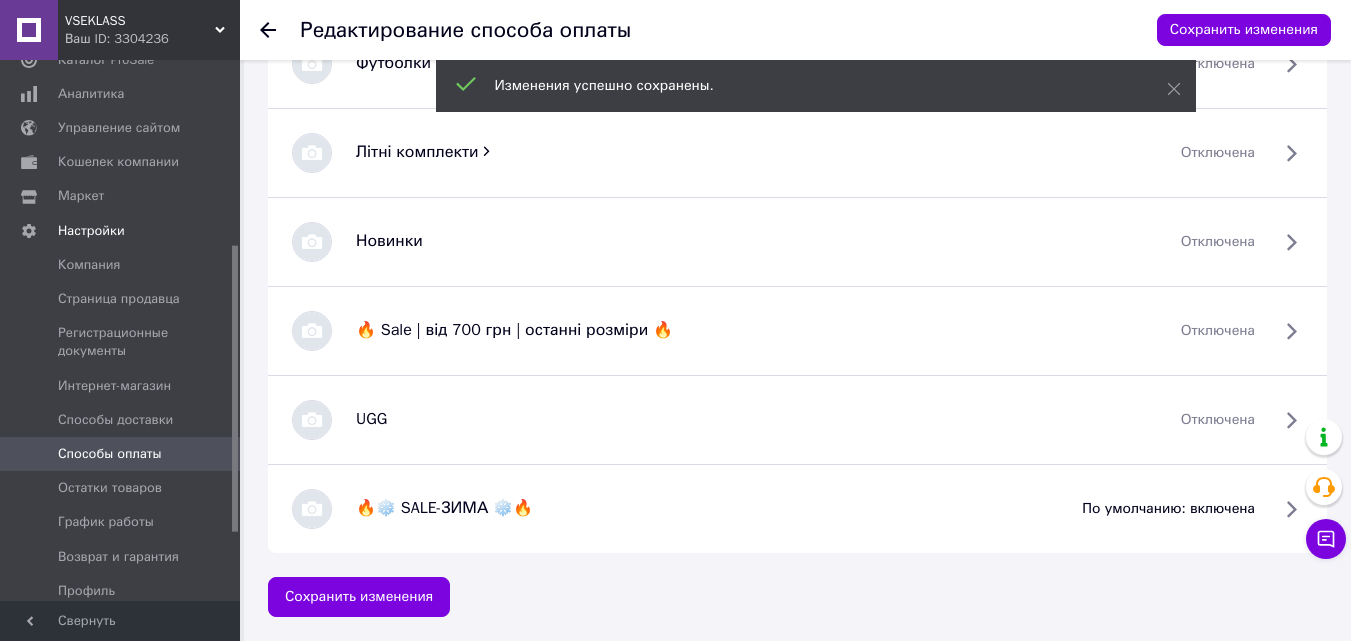 click on "по умолчанию: включена" at bounding box center (1168, 509) 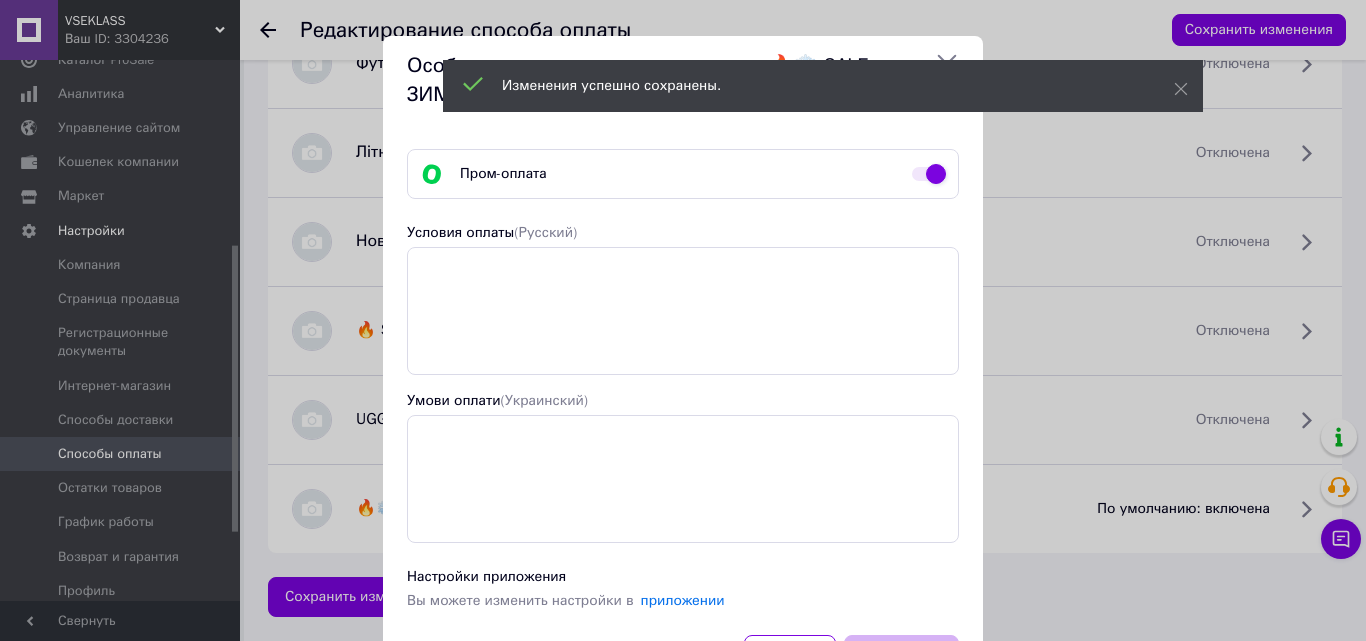 click at bounding box center [929, 174] 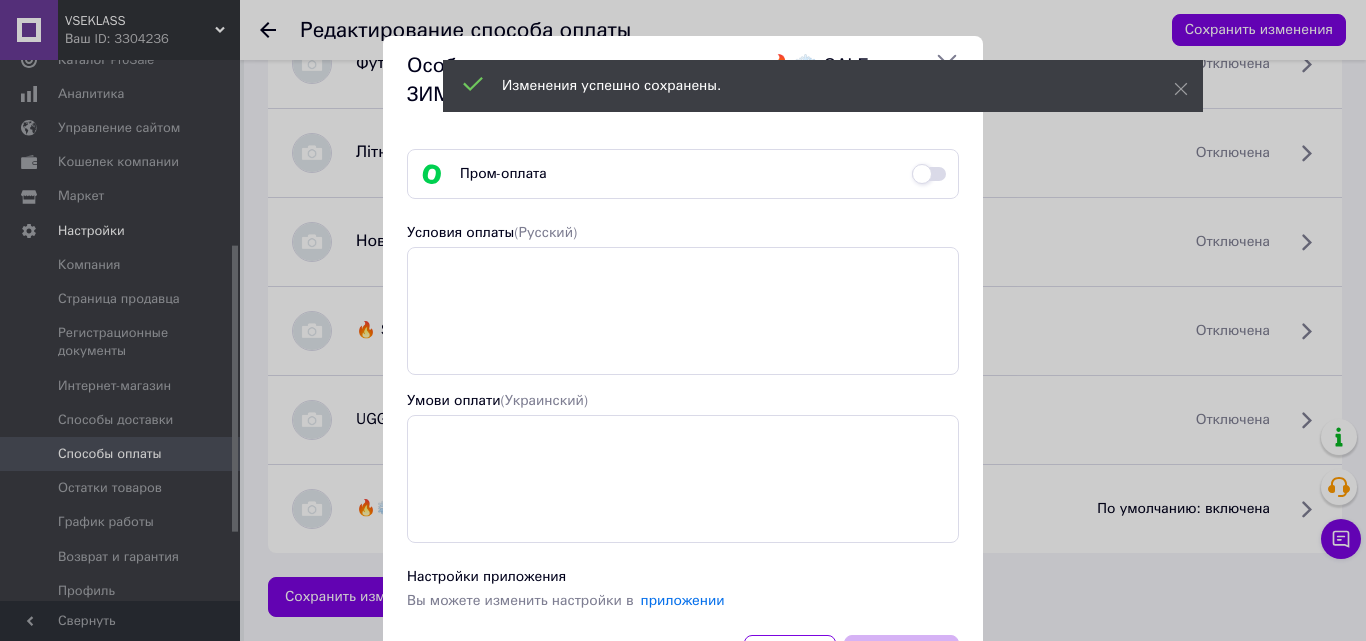 checkbox on "false" 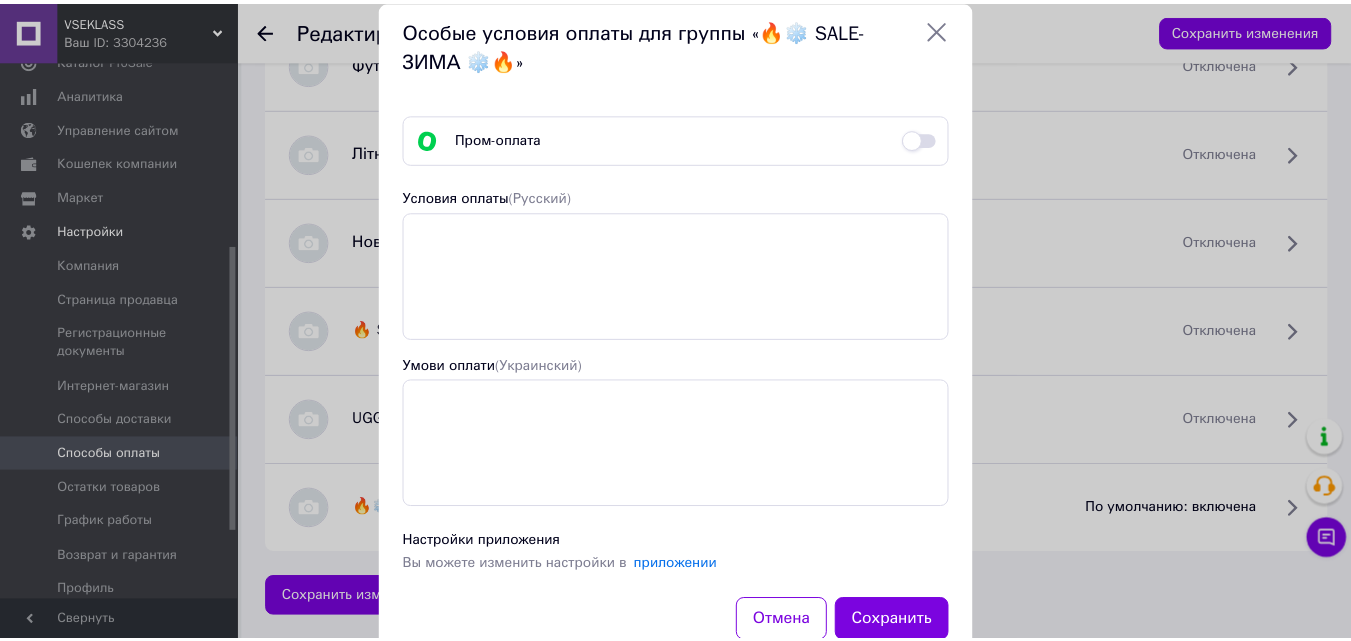 scroll, scrollTop: 97, scrollLeft: 0, axis: vertical 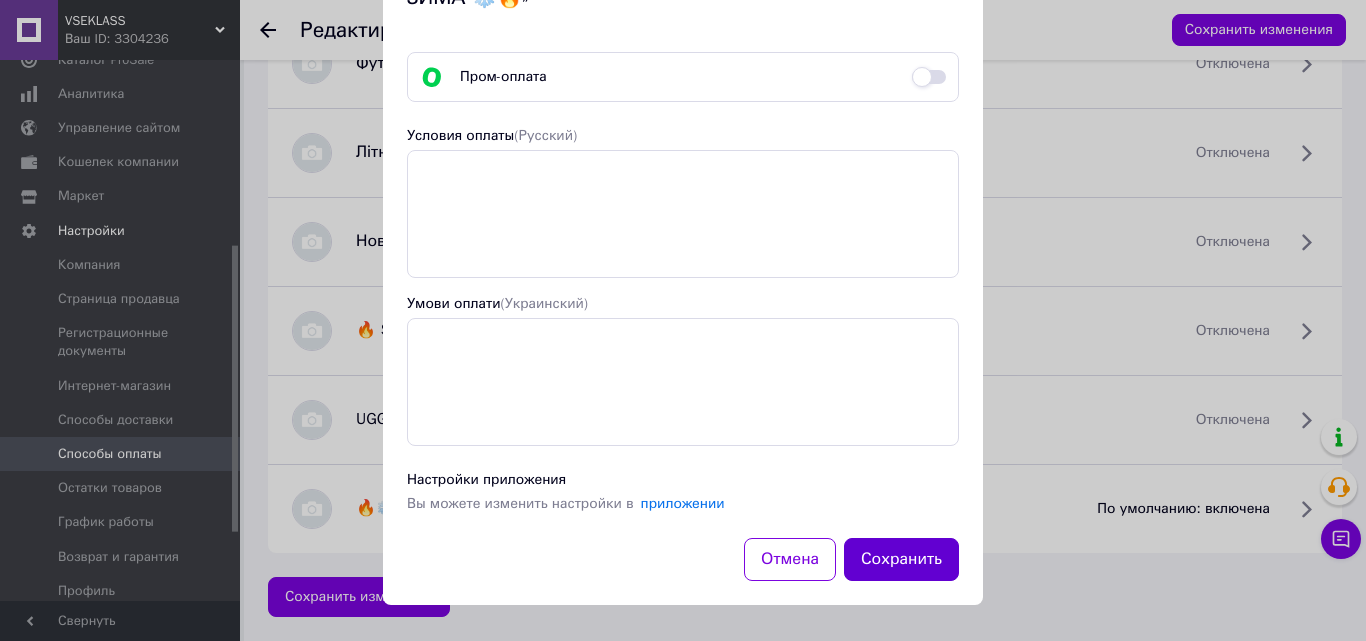 click on "Сохранить" at bounding box center [901, 559] 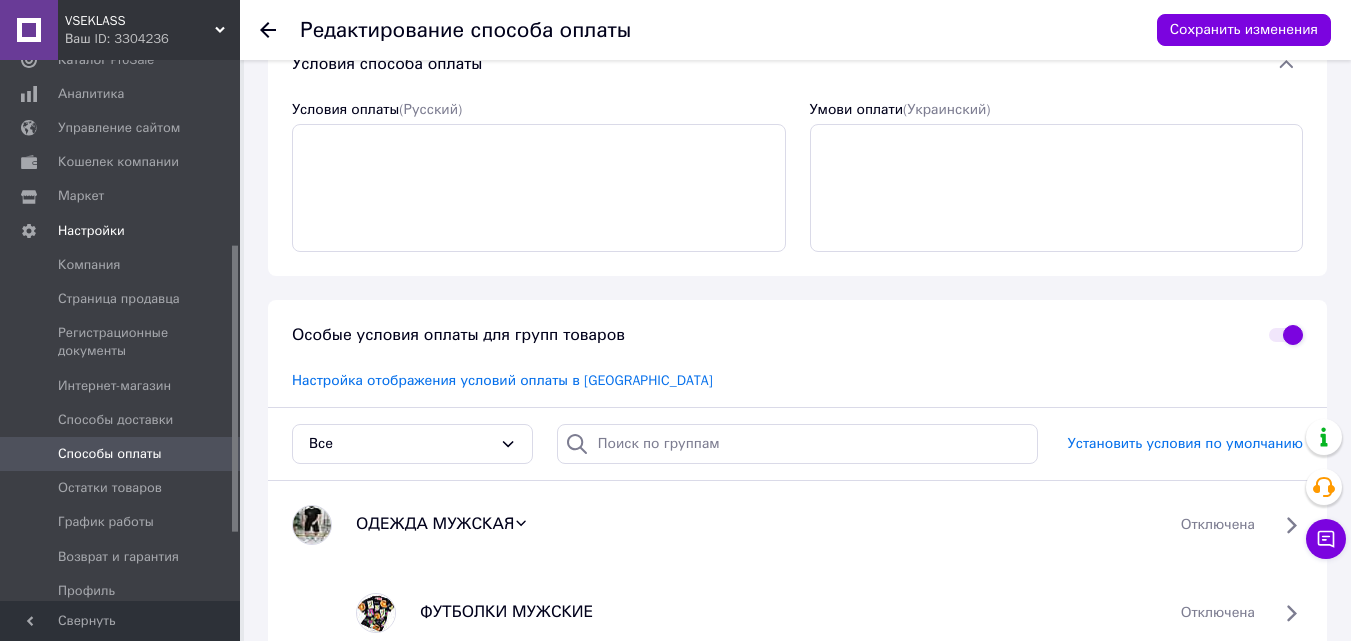 scroll, scrollTop: 0, scrollLeft: 0, axis: both 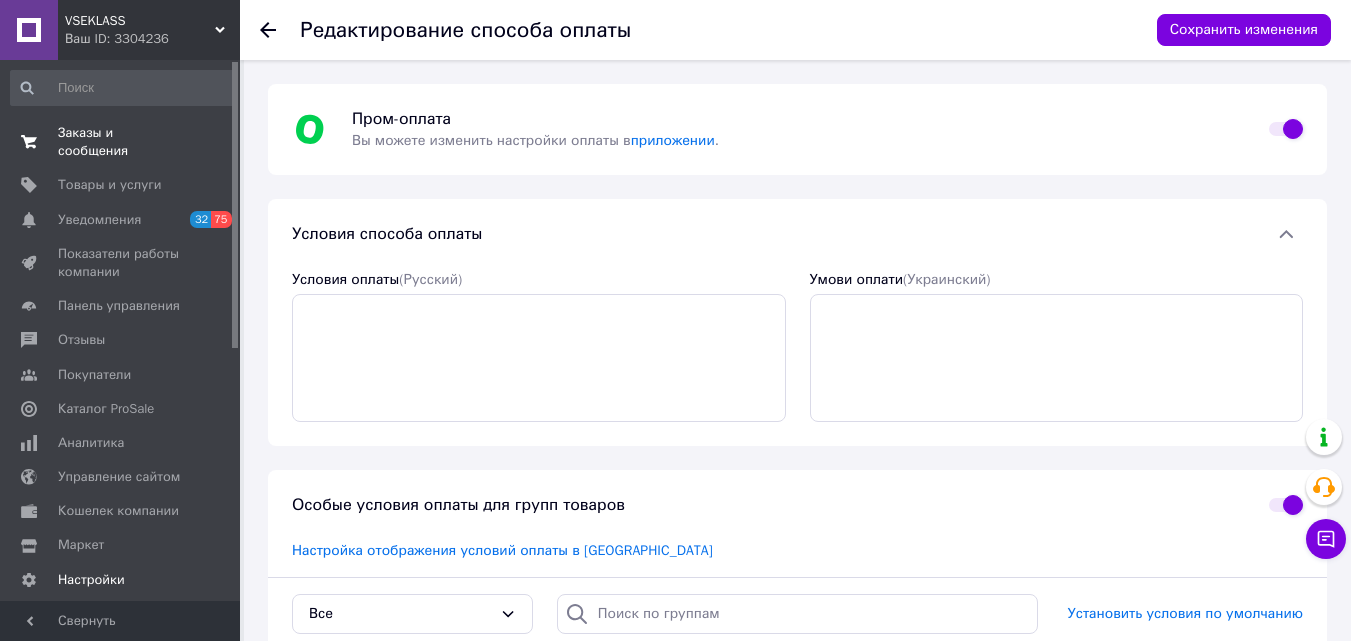 click on "Заказы и сообщения 0 0" at bounding box center (123, 142) 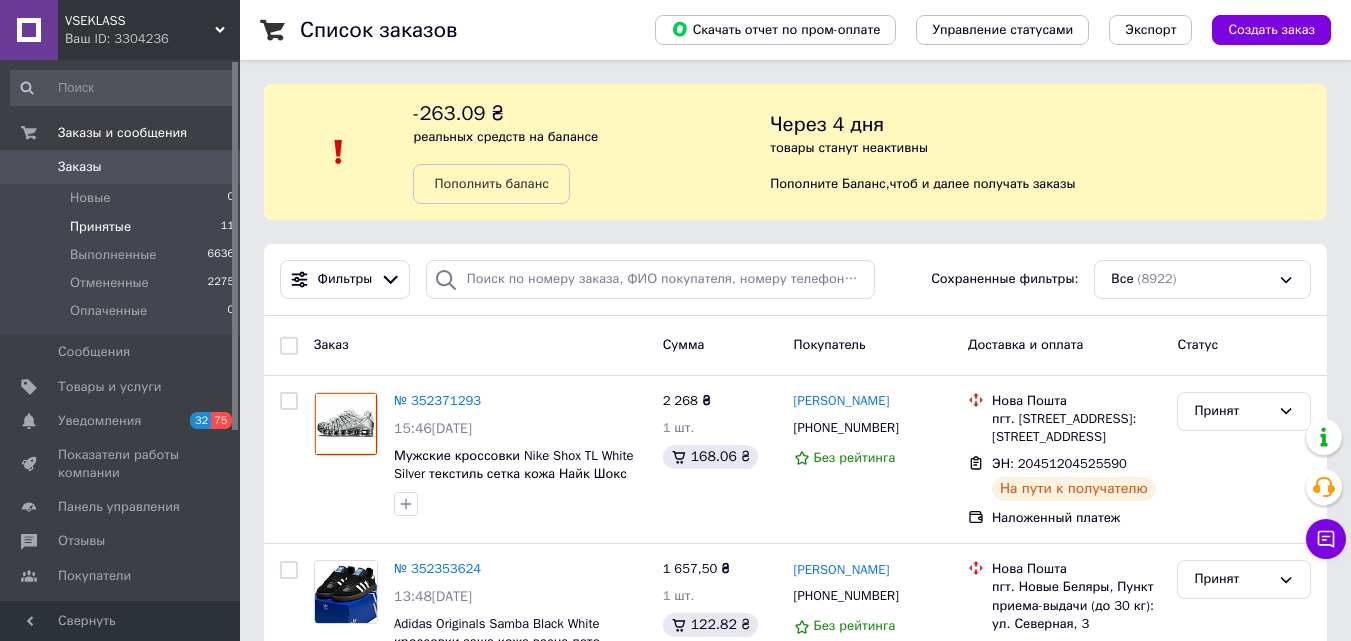 click on "Принятые" at bounding box center (100, 227) 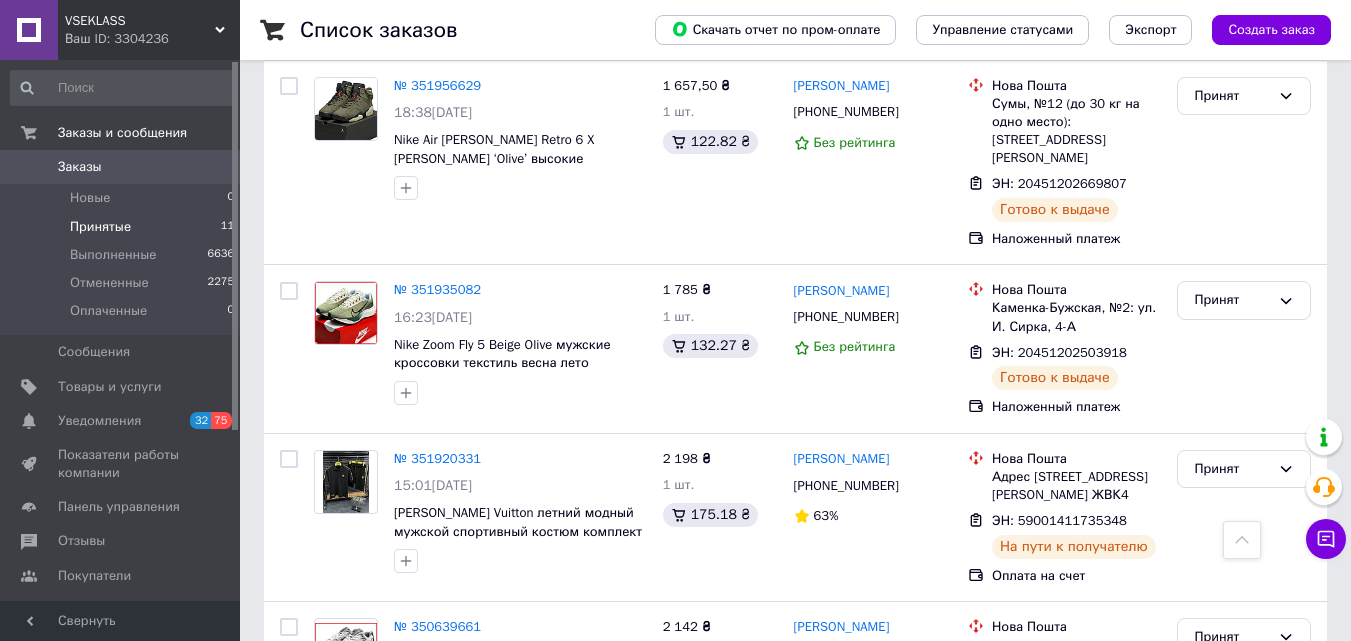 scroll, scrollTop: 1833, scrollLeft: 0, axis: vertical 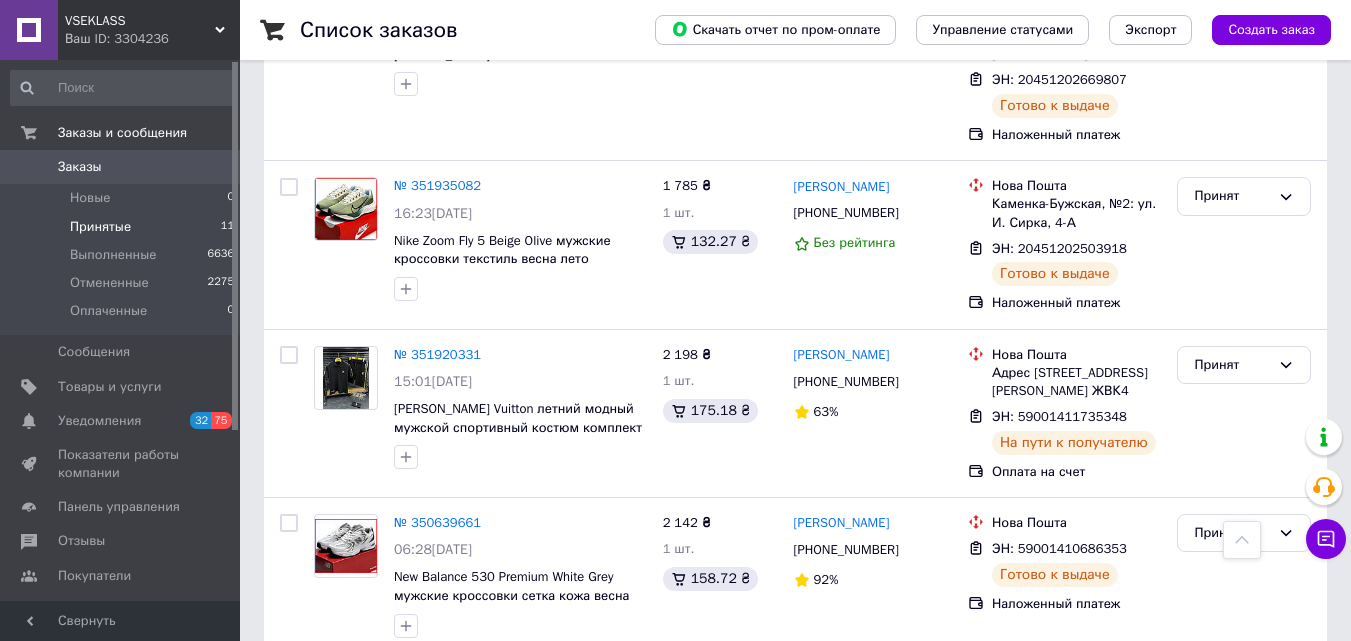 click on "Заказы" at bounding box center (121, 167) 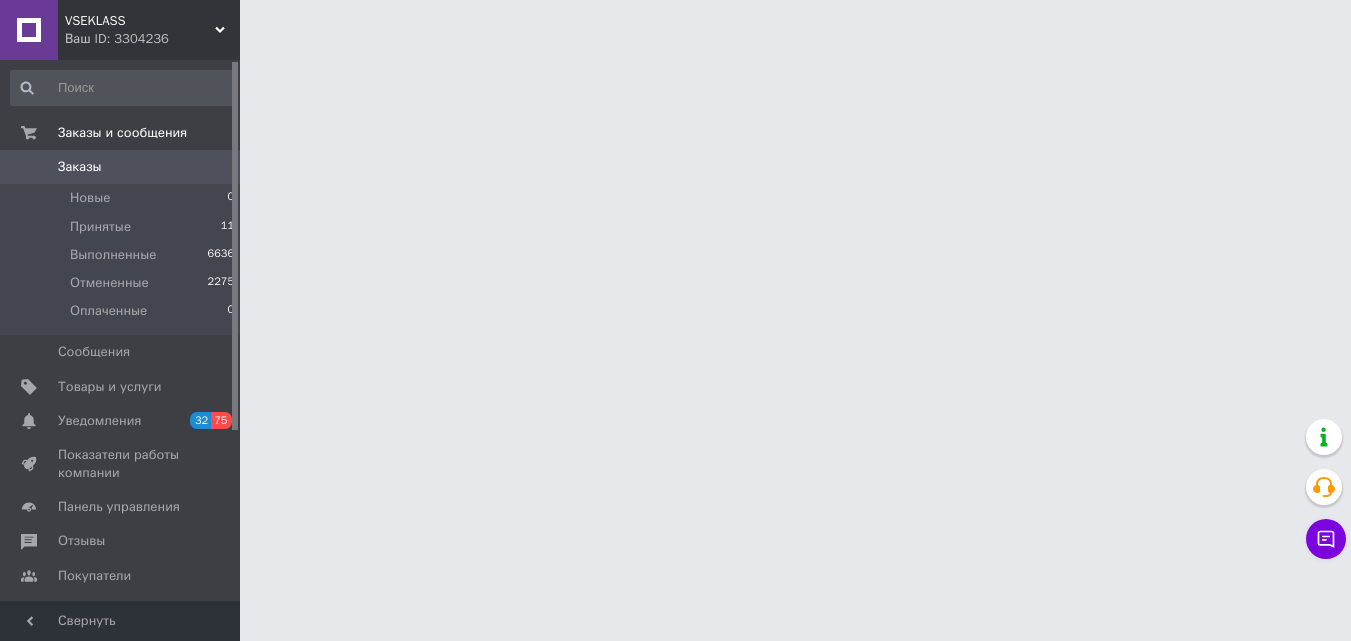 scroll, scrollTop: 0, scrollLeft: 0, axis: both 